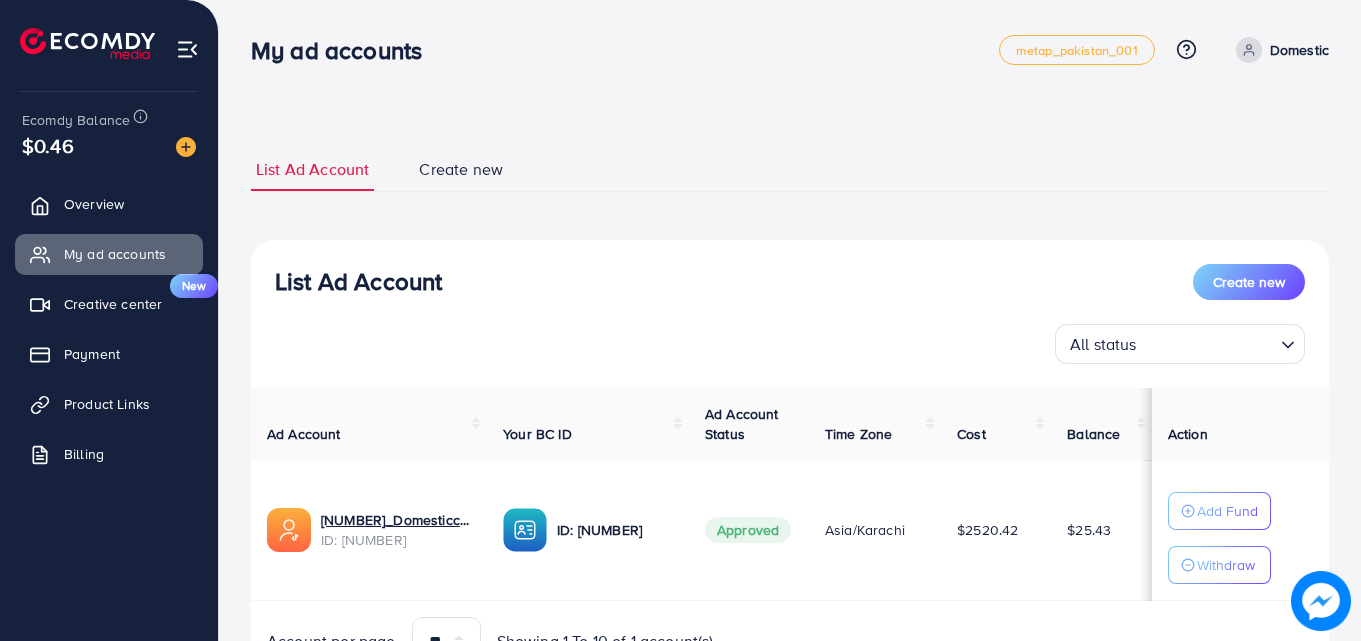 scroll, scrollTop: 104, scrollLeft: 0, axis: vertical 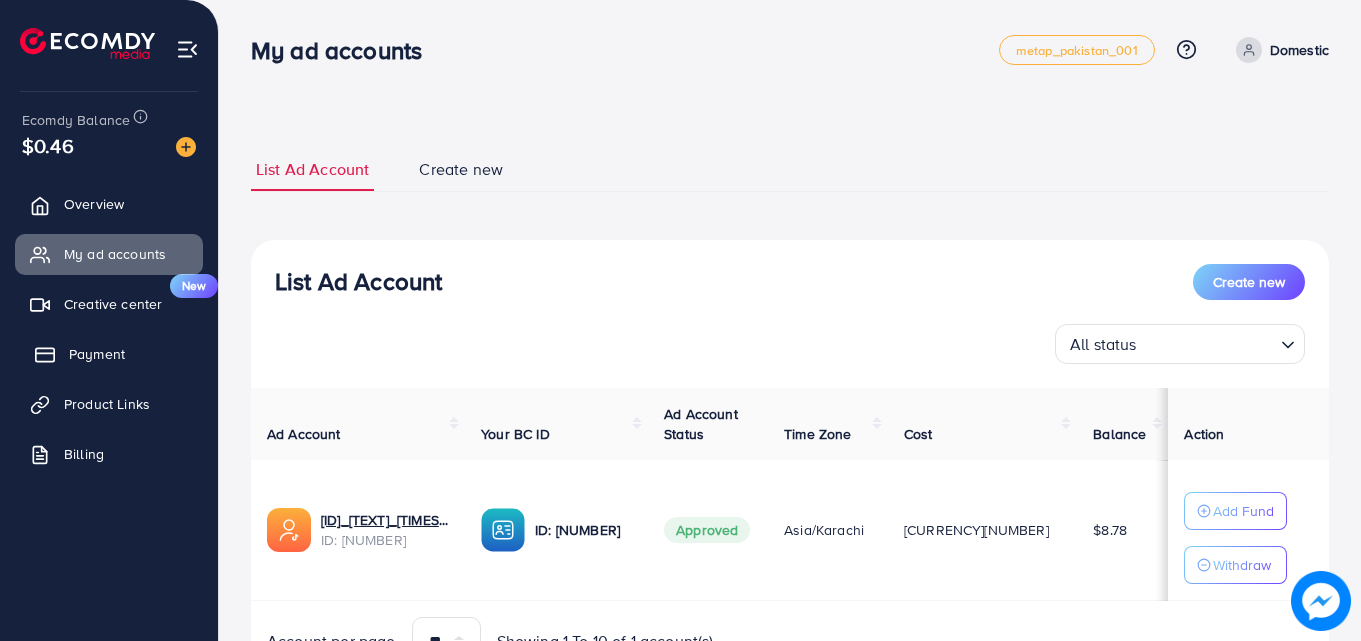 click on "Payment" at bounding box center [109, 354] 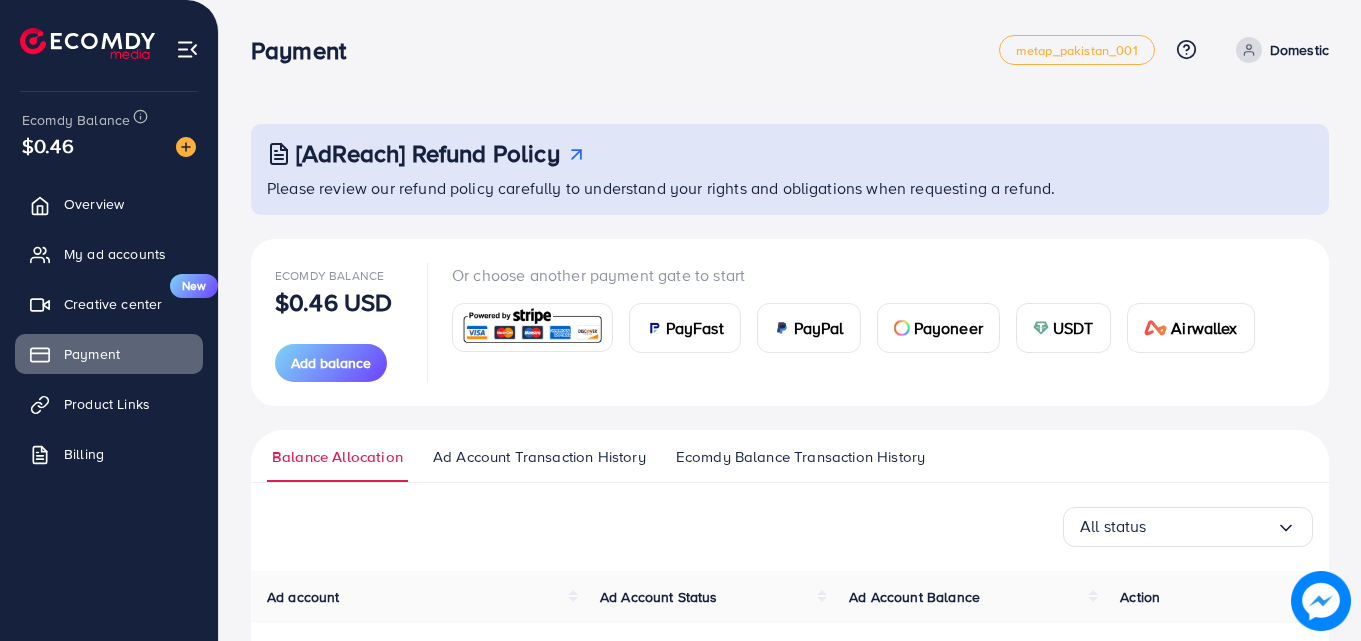 click on "PayFast" at bounding box center [695, 328] 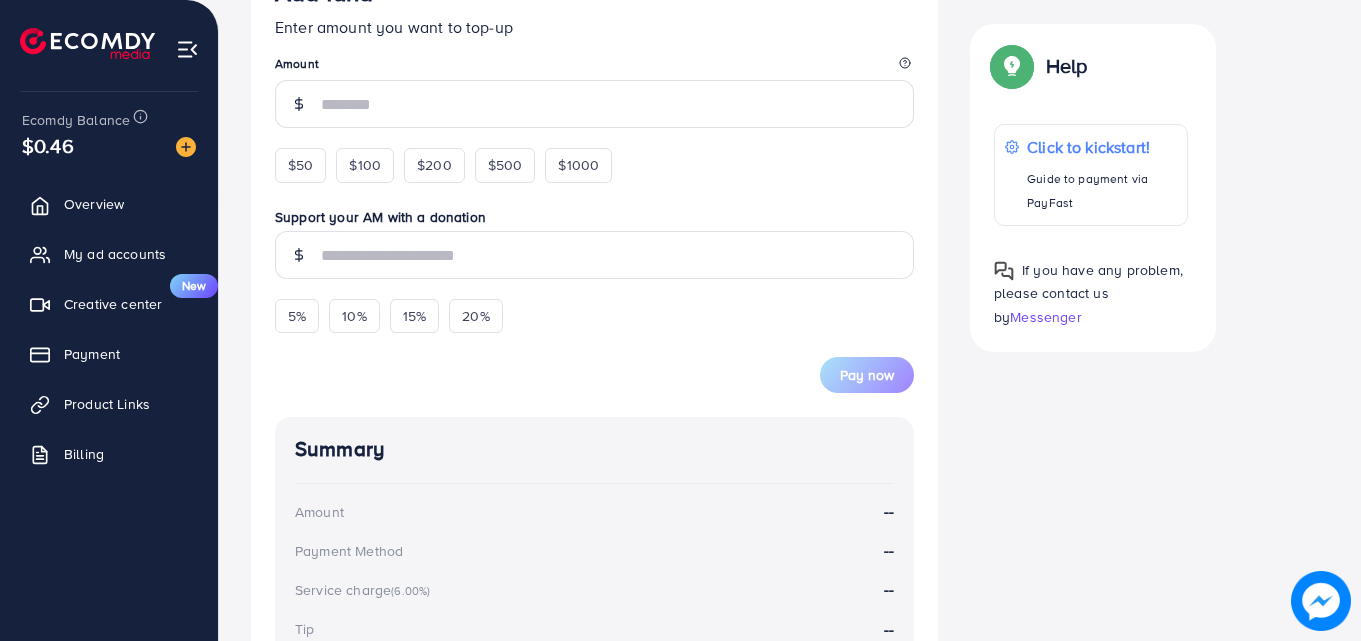 scroll, scrollTop: 425, scrollLeft: 0, axis: vertical 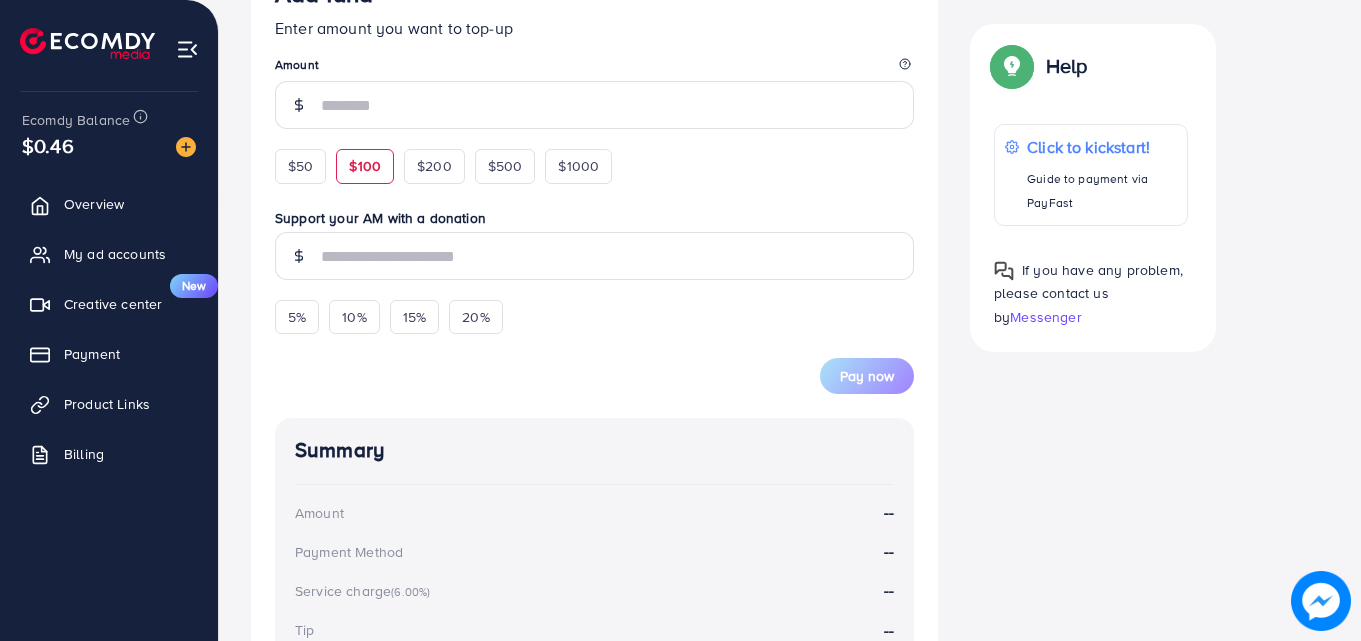 click on "$100" at bounding box center [365, 166] 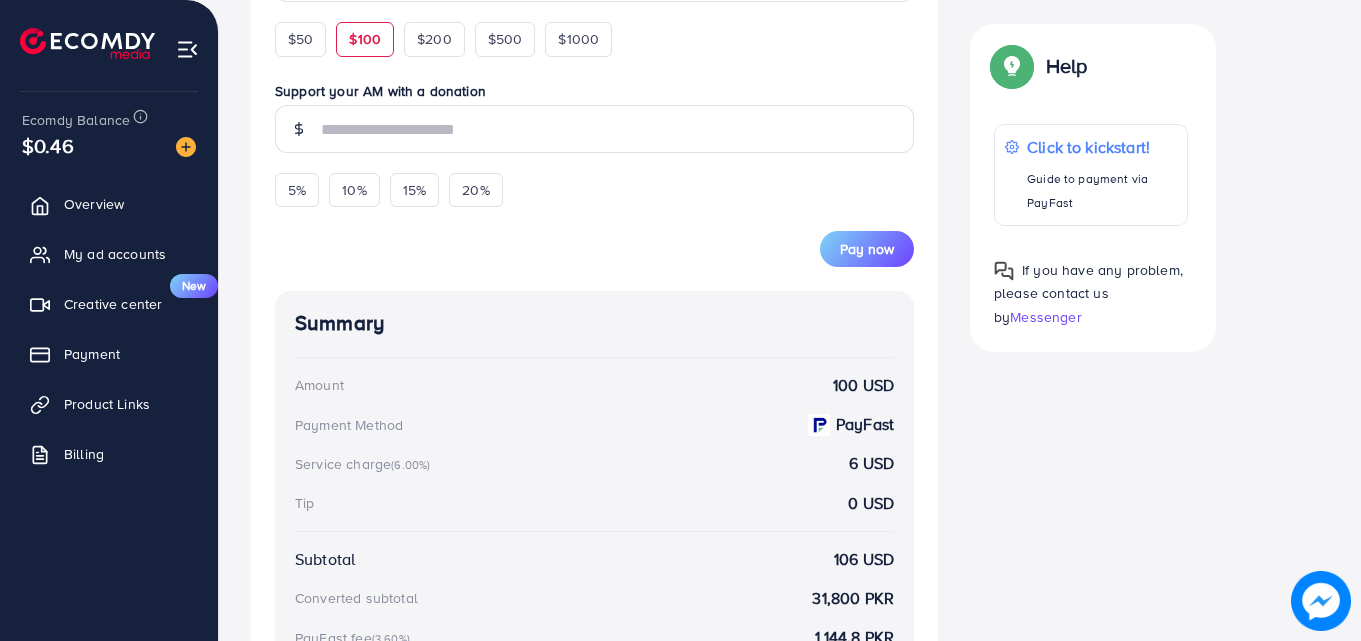 scroll, scrollTop: 822, scrollLeft: 0, axis: vertical 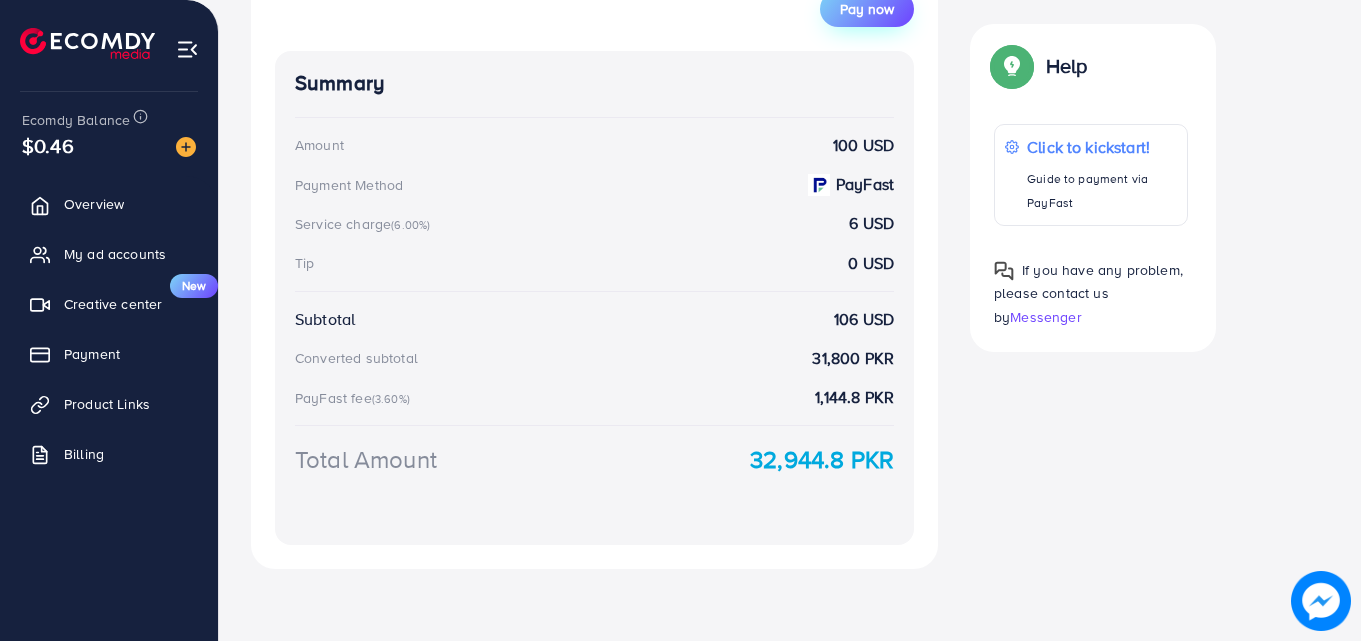 click on "Pay now" at bounding box center (867, 9) 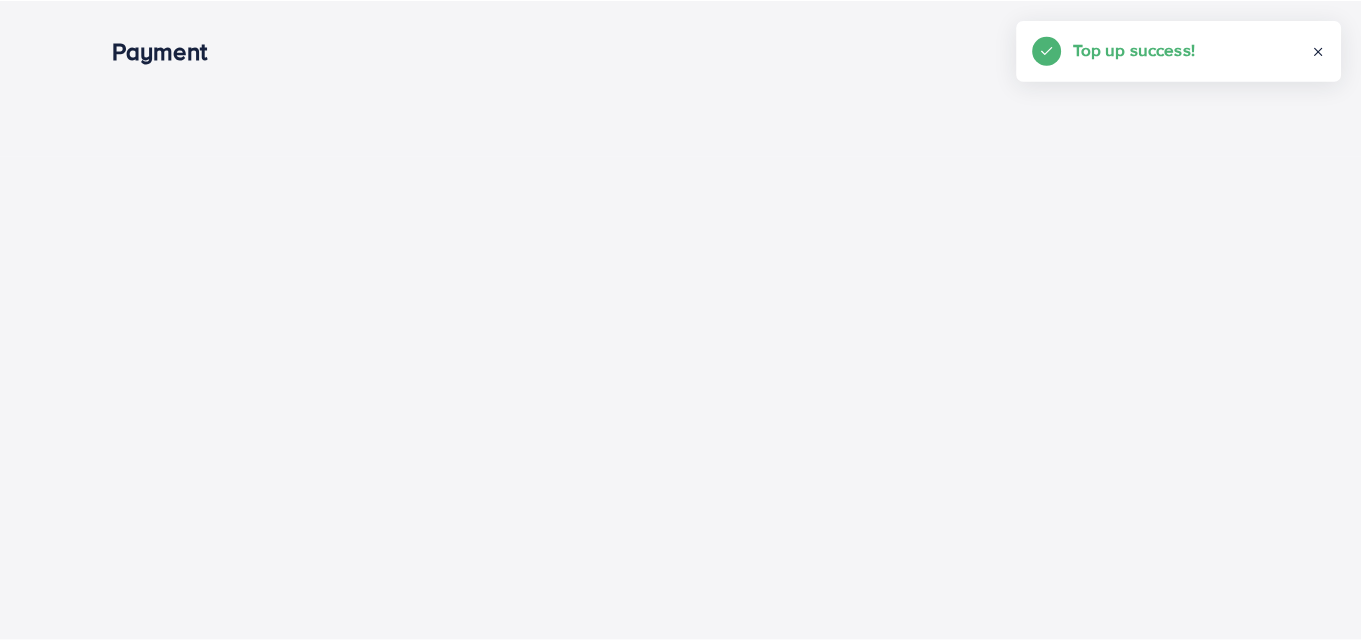scroll, scrollTop: 0, scrollLeft: 0, axis: both 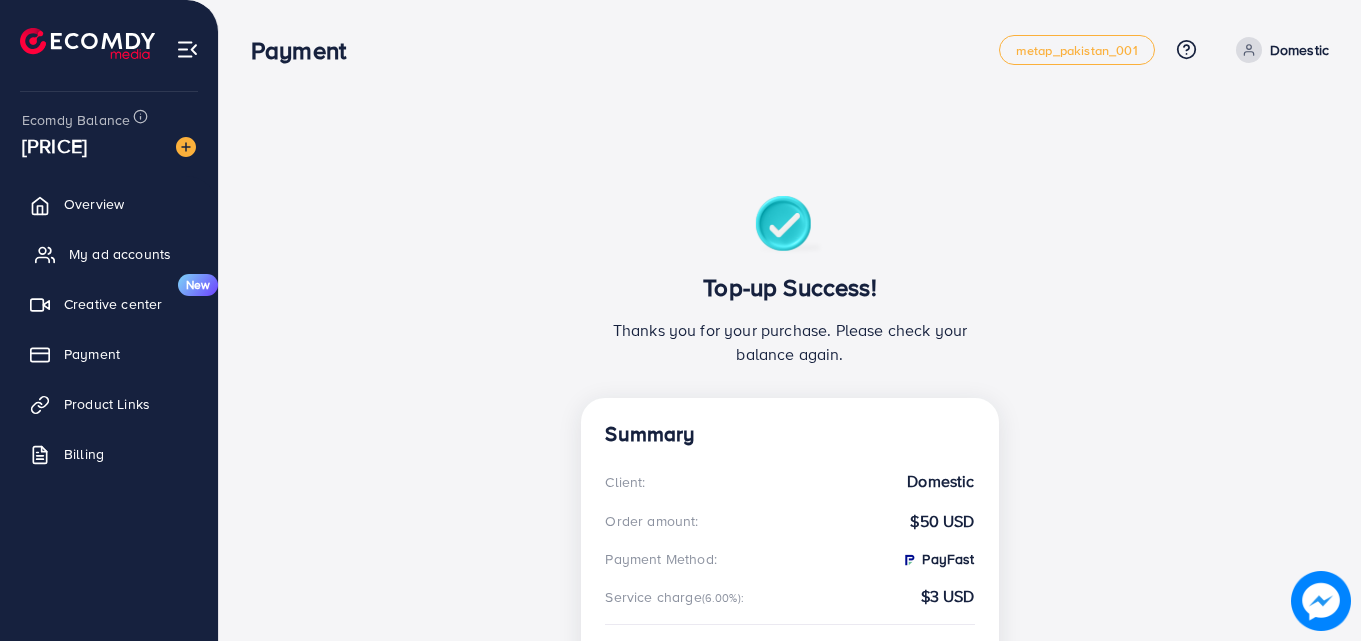 click on "My ad accounts" at bounding box center [120, 254] 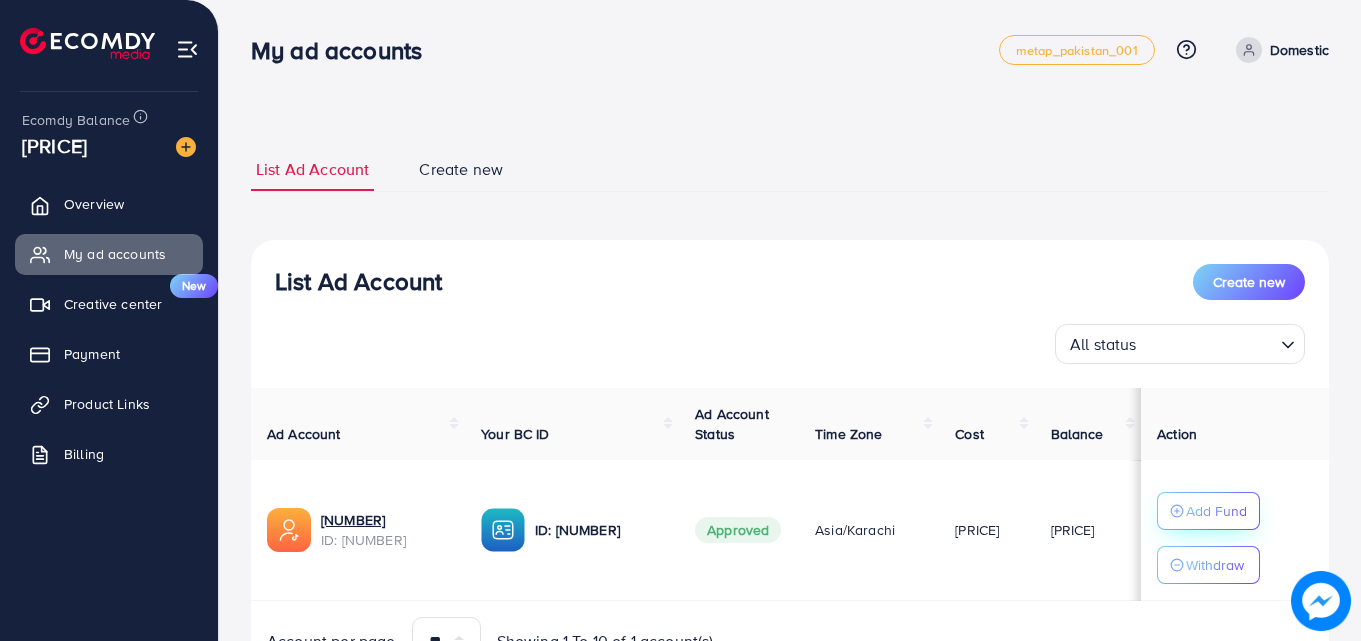 click on "Add Fund" at bounding box center [1216, 511] 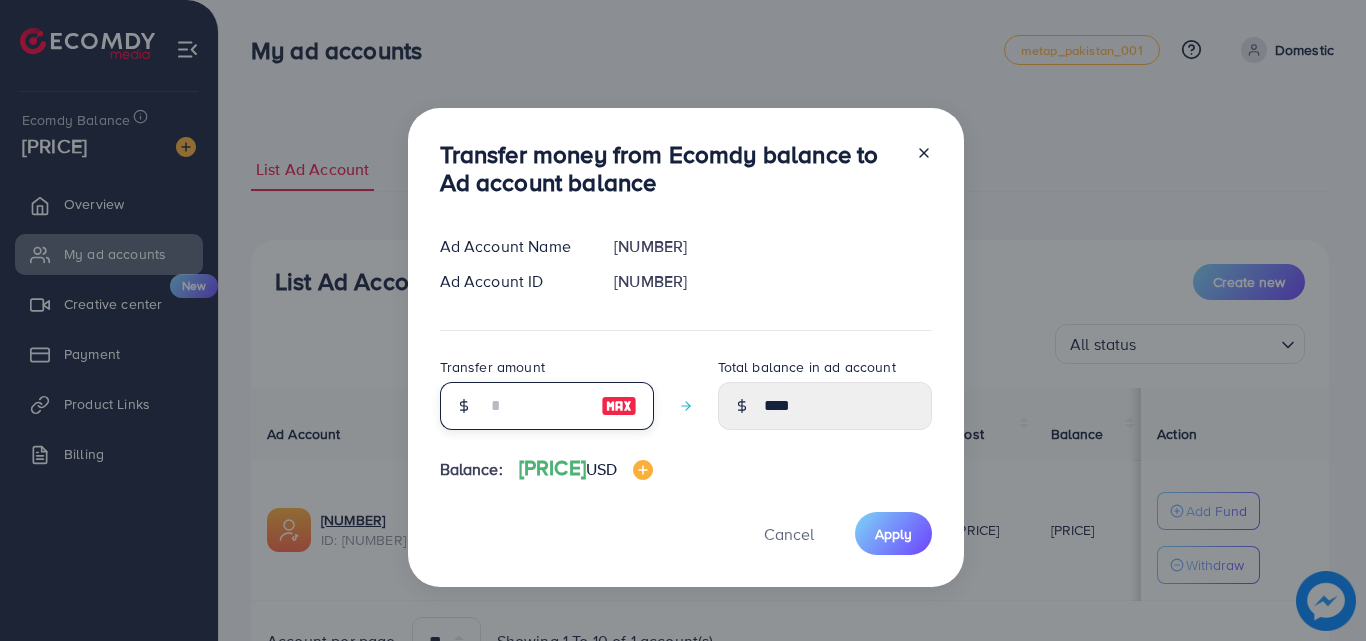click at bounding box center (536, 406) 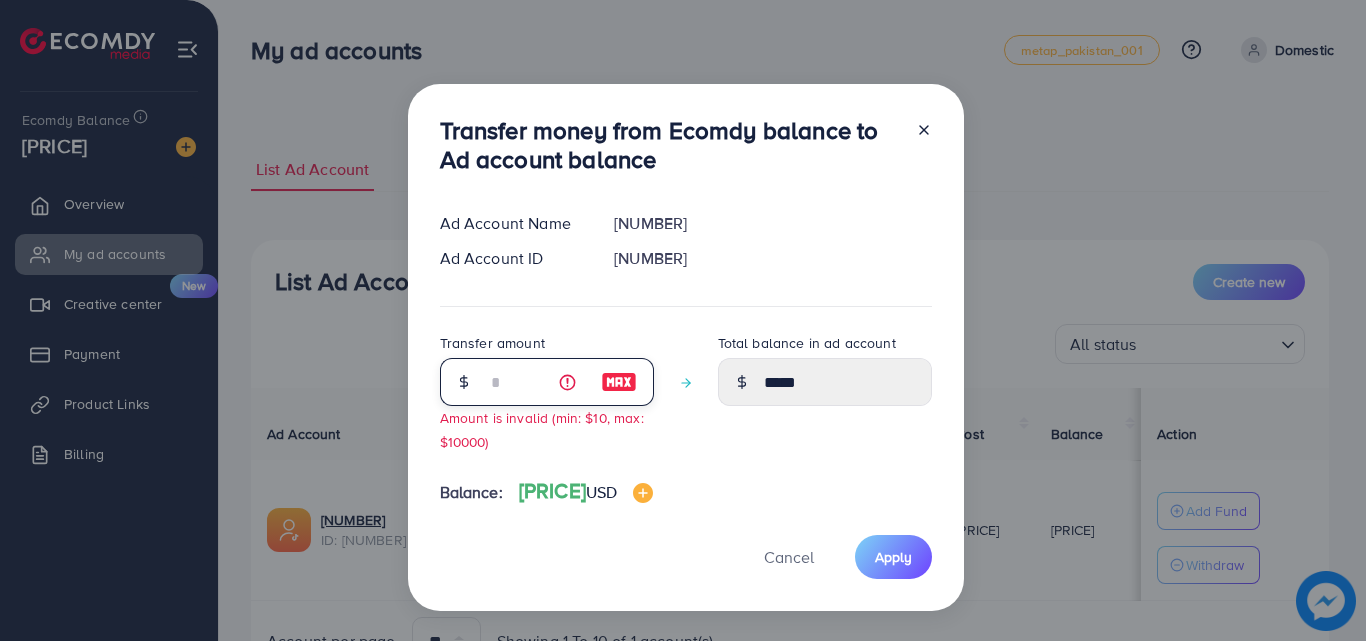 type on "**" 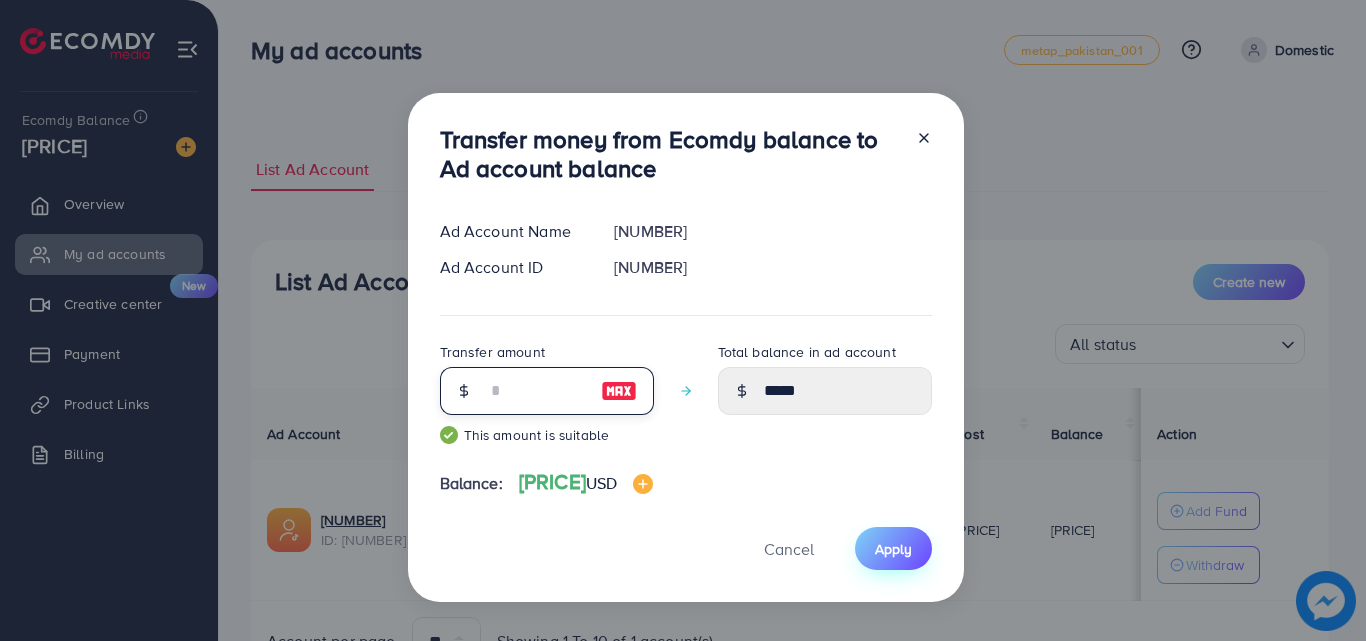 type on "**" 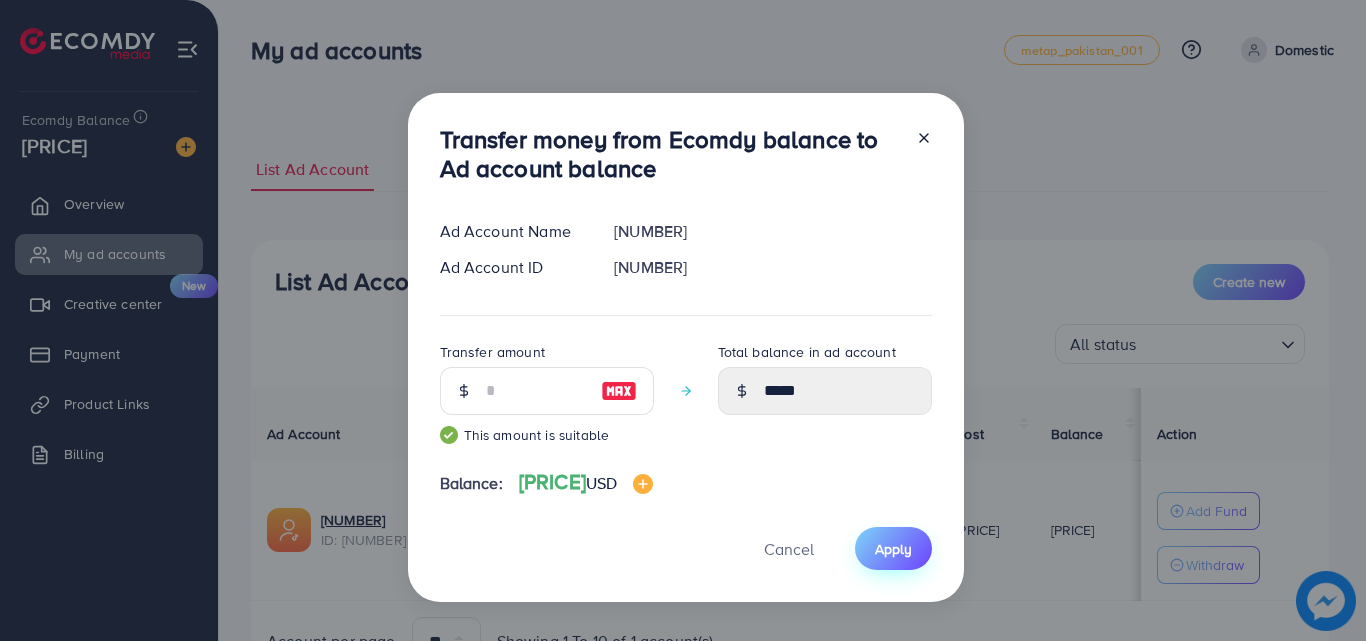 click on "Apply" at bounding box center [893, 549] 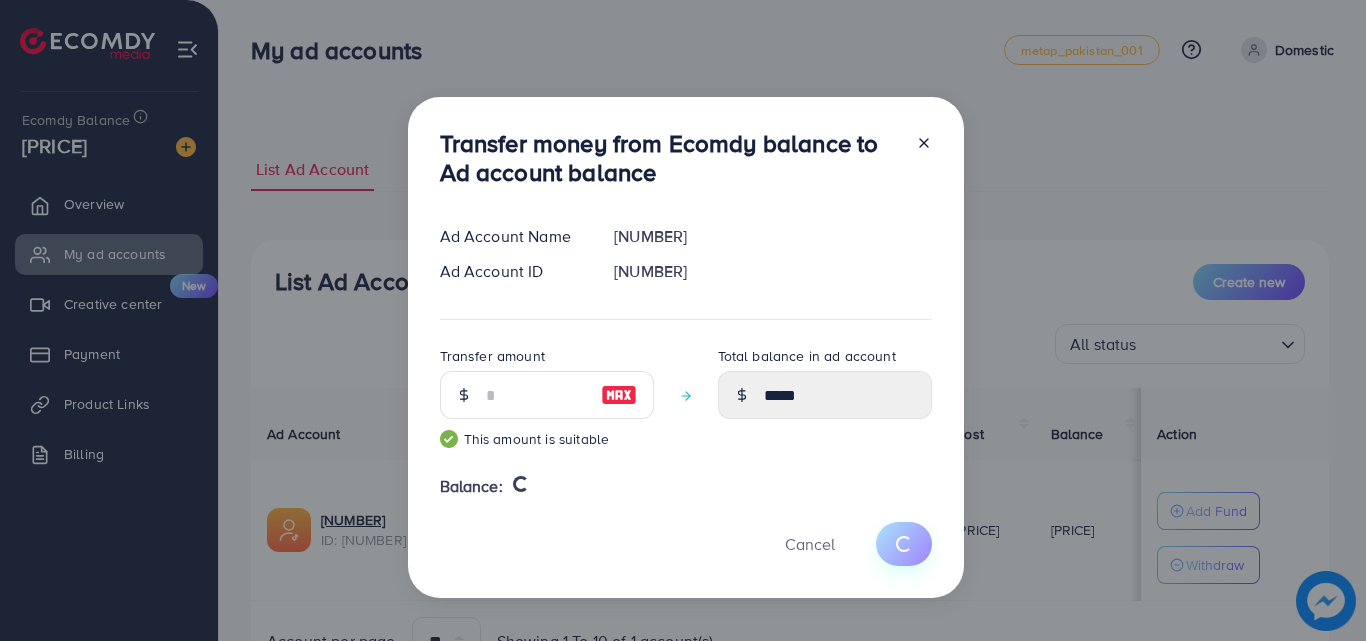 type 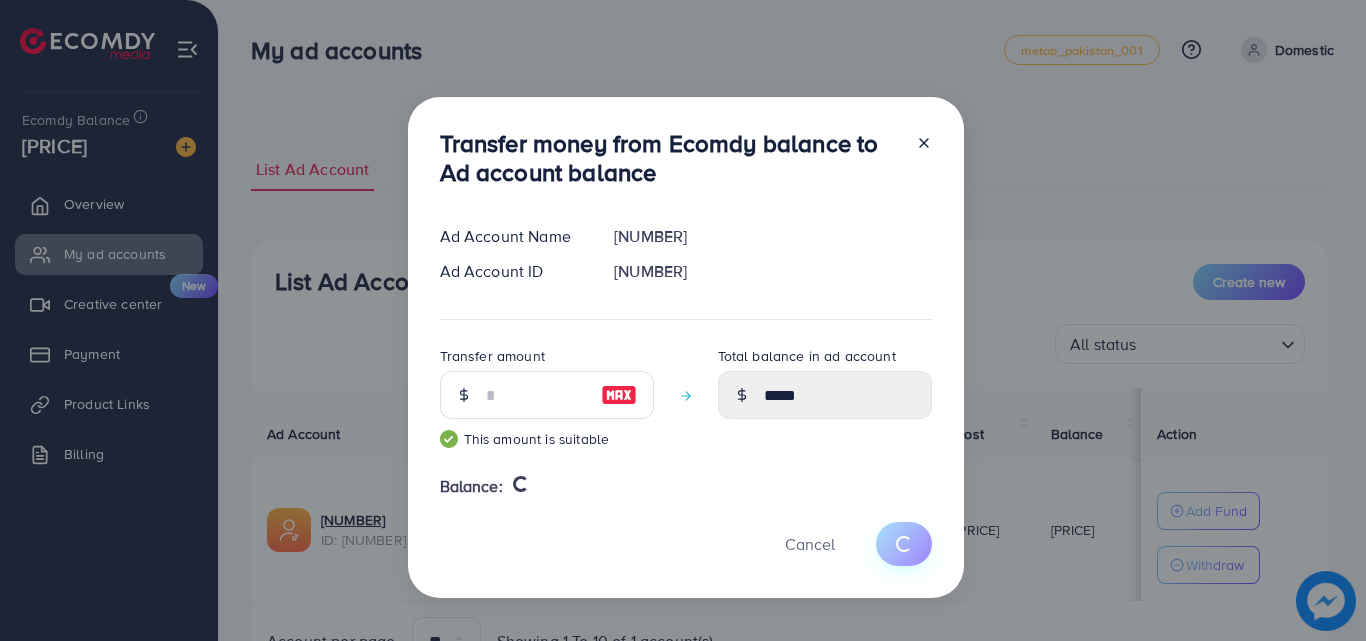 type on "****" 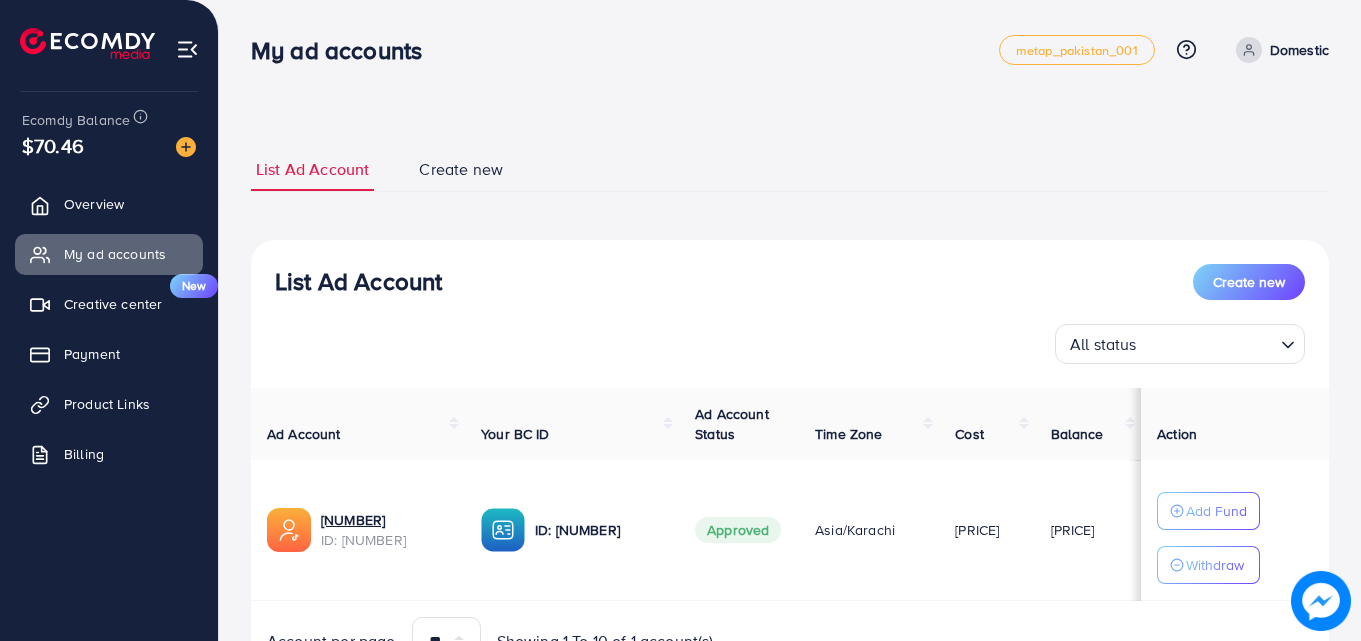 type 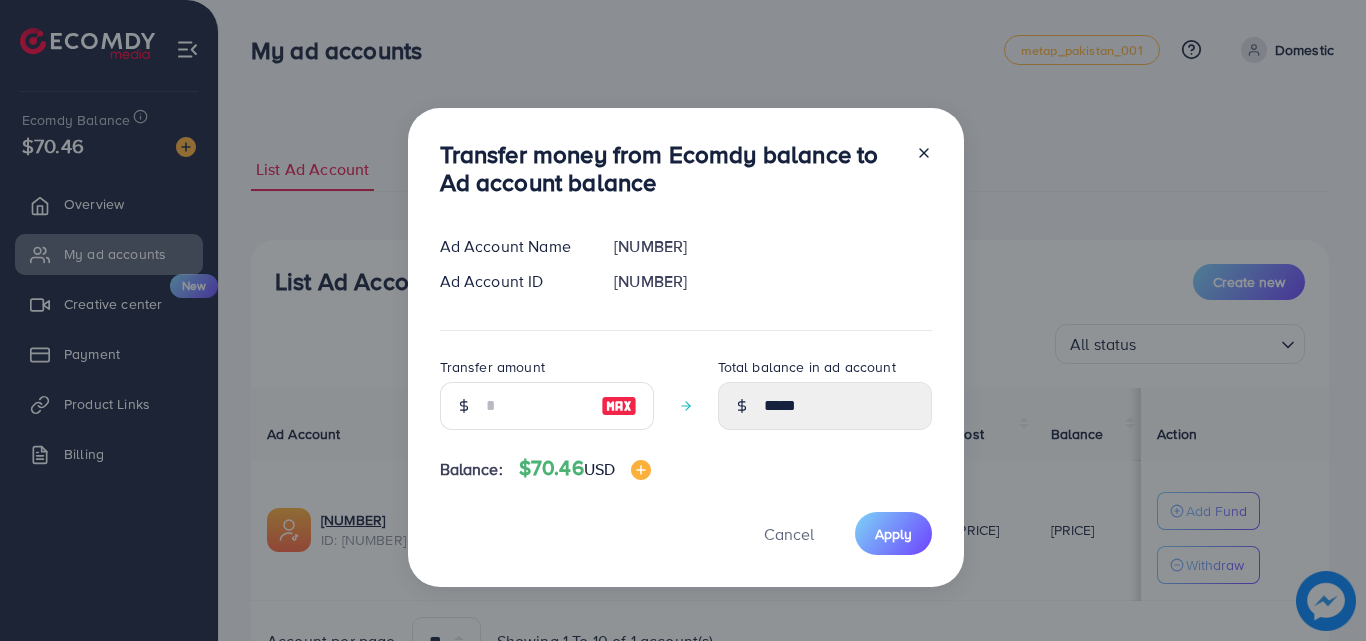 click 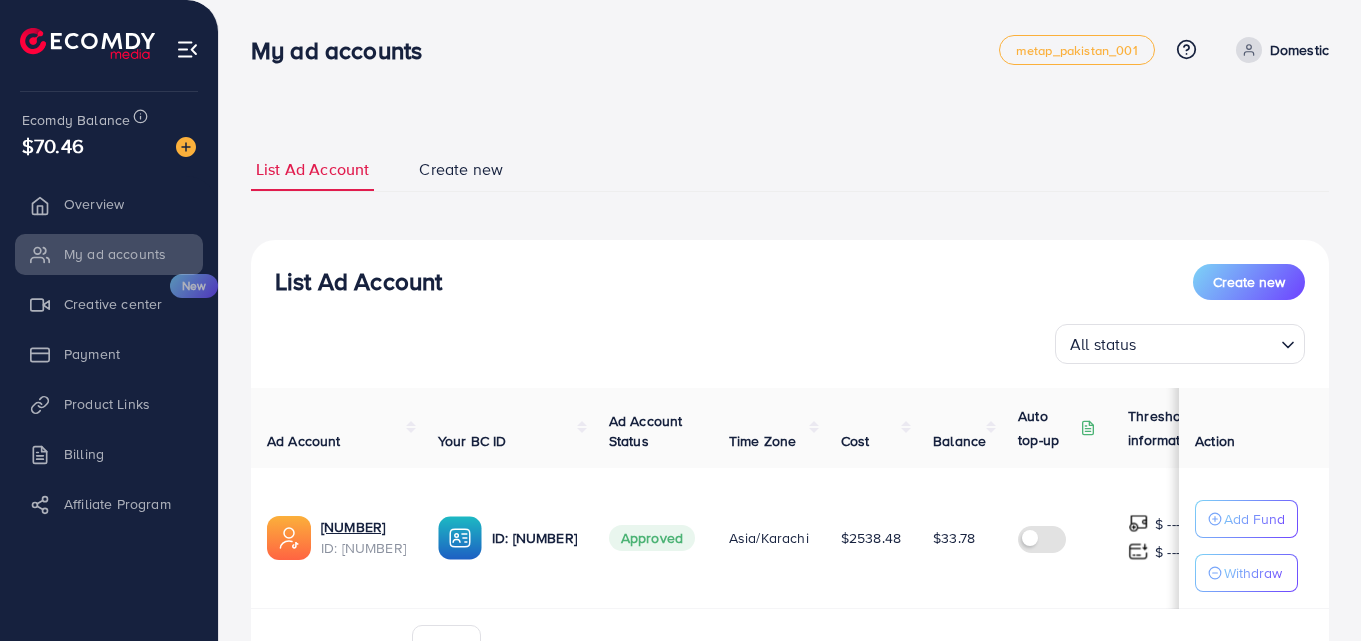 scroll, scrollTop: 0, scrollLeft: 0, axis: both 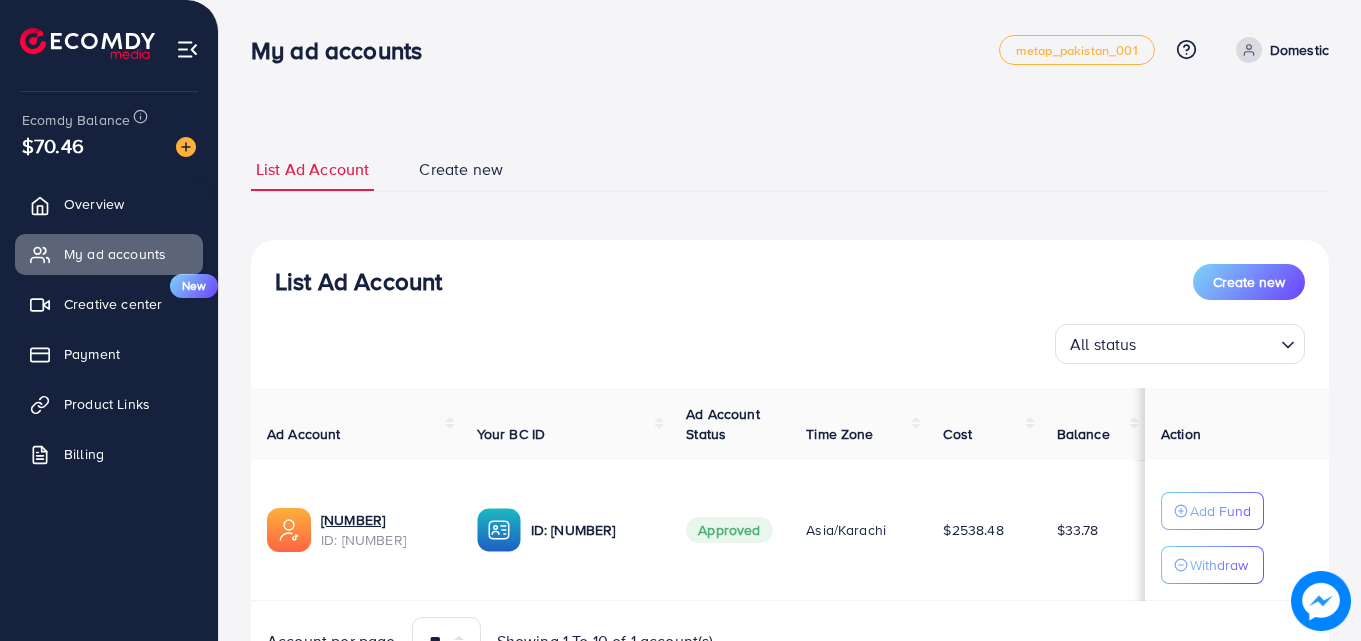 click on "My ad accounts" at bounding box center [344, 50] 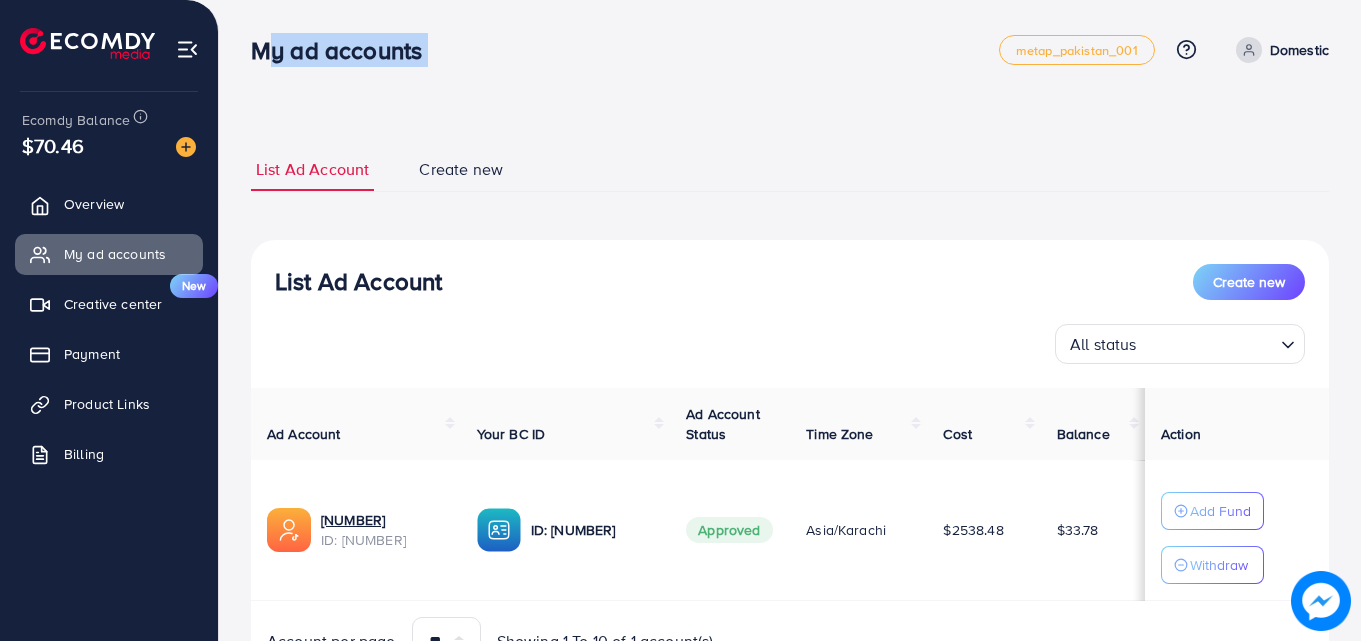 click on "My ad accounts" at bounding box center (344, 50) 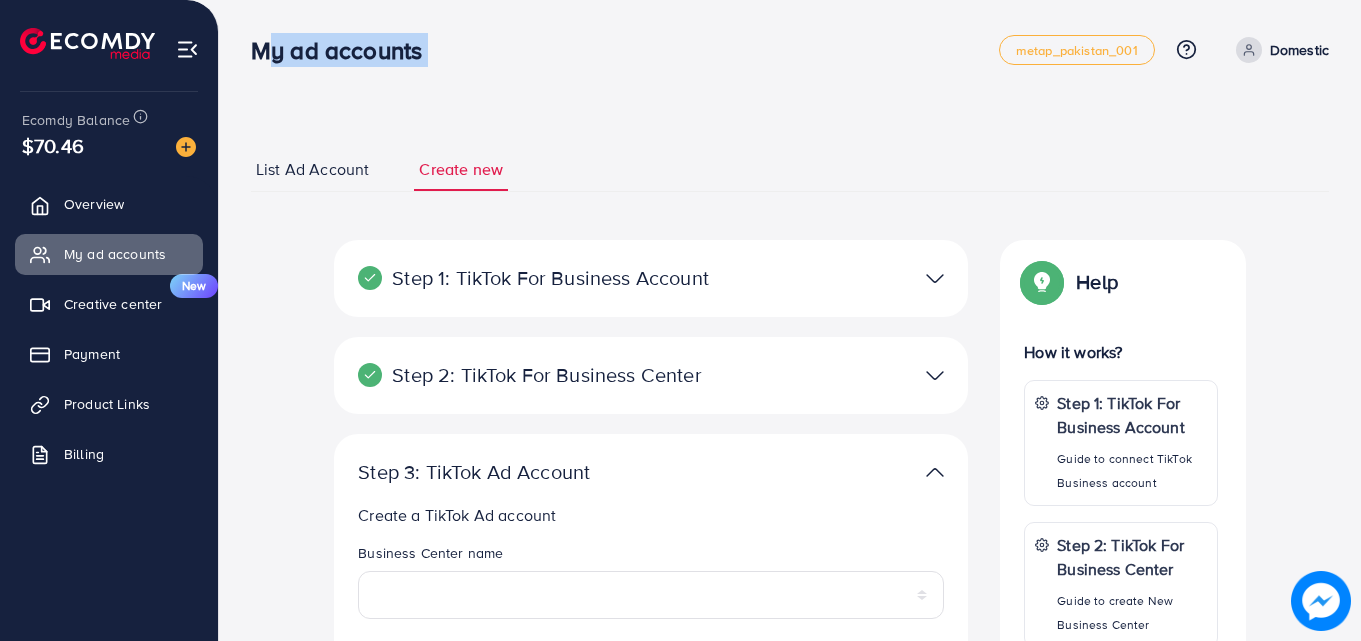 click on "Create new" at bounding box center (461, 169) 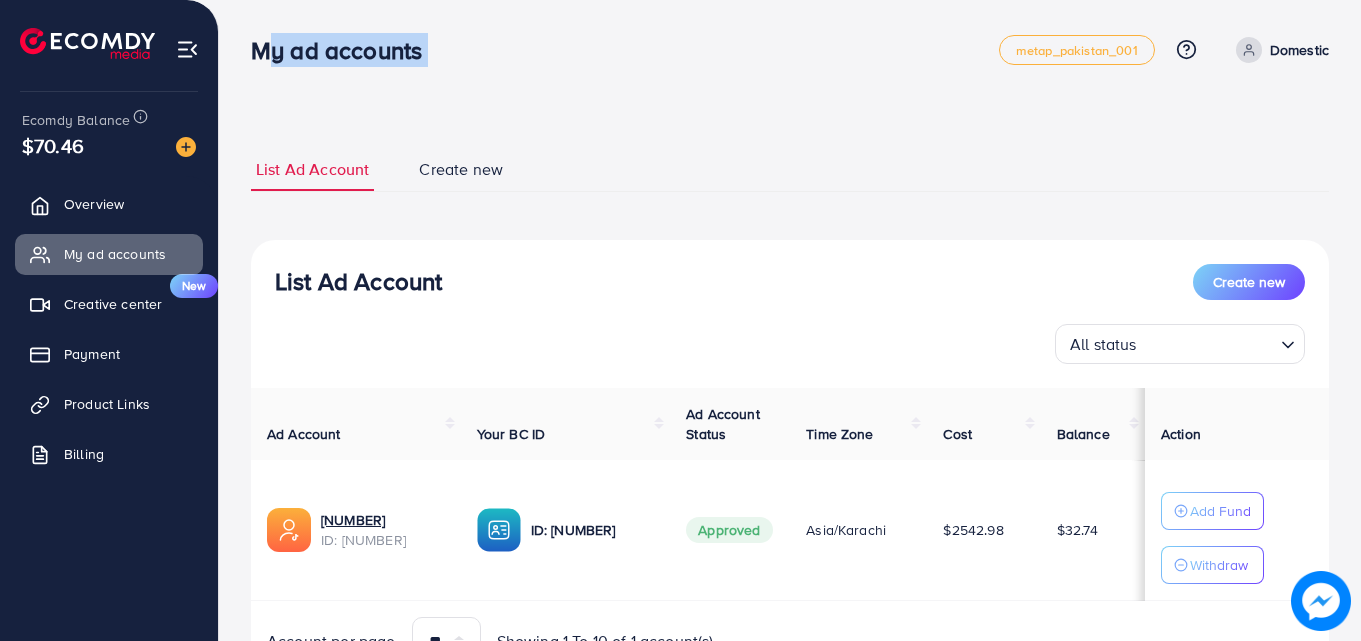 drag, startPoint x: 261, startPoint y: 428, endPoint x: 325, endPoint y: 307, distance: 136.88316 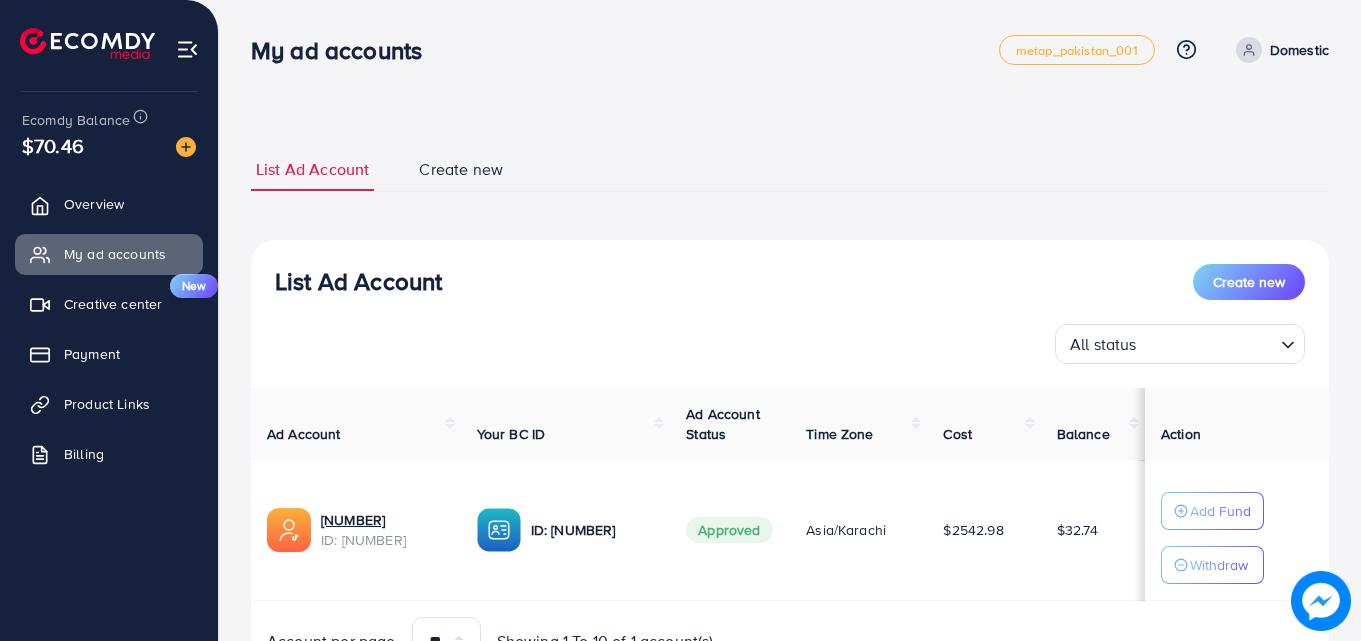 click on "List Ad Account" at bounding box center (358, 281) 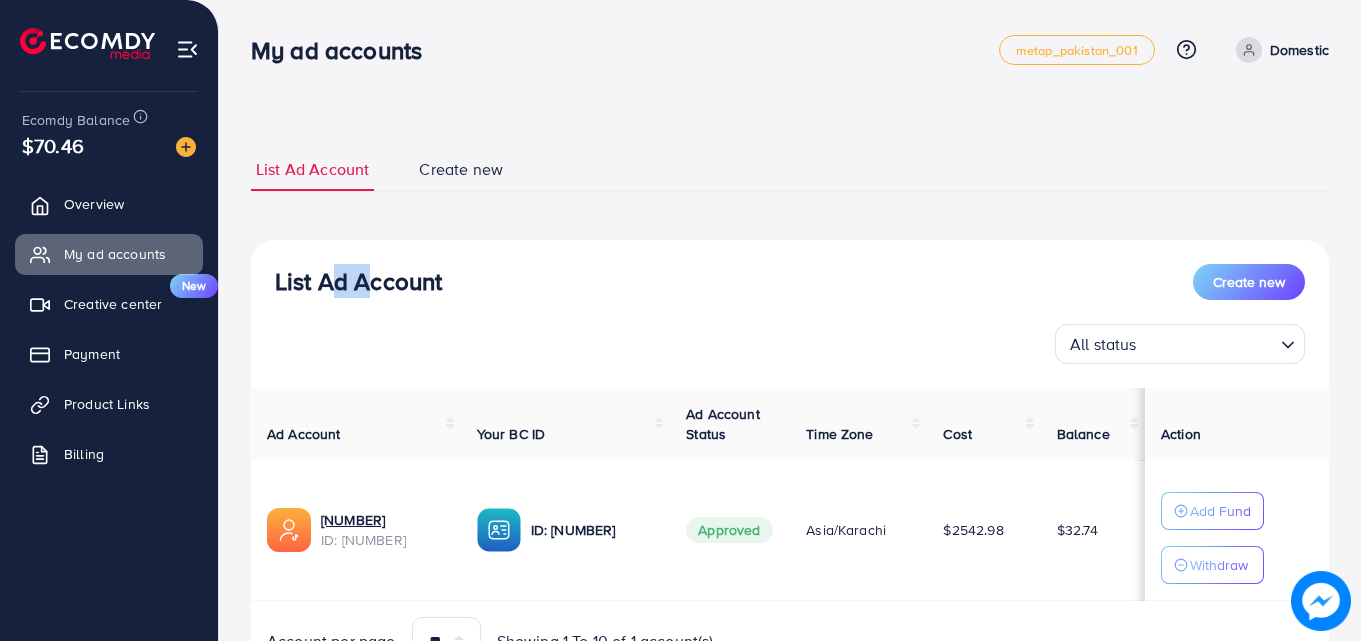 click on "List Ad Account" at bounding box center [358, 281] 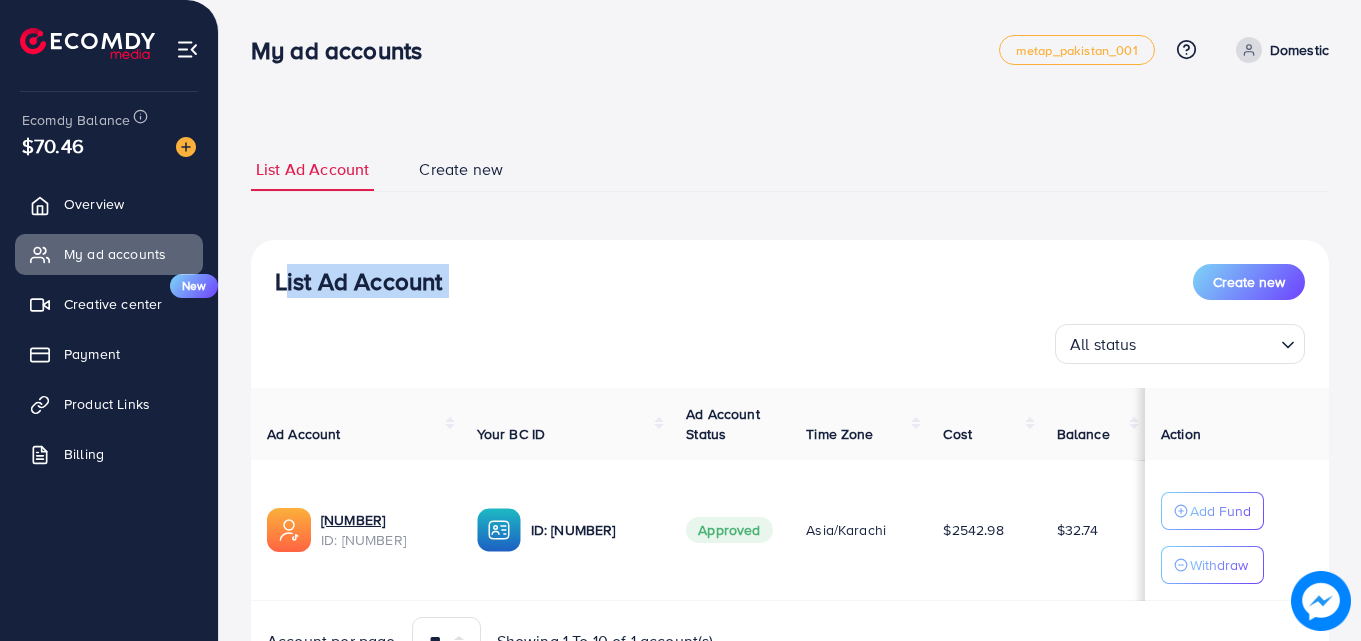 click on "List Ad Account" at bounding box center (358, 281) 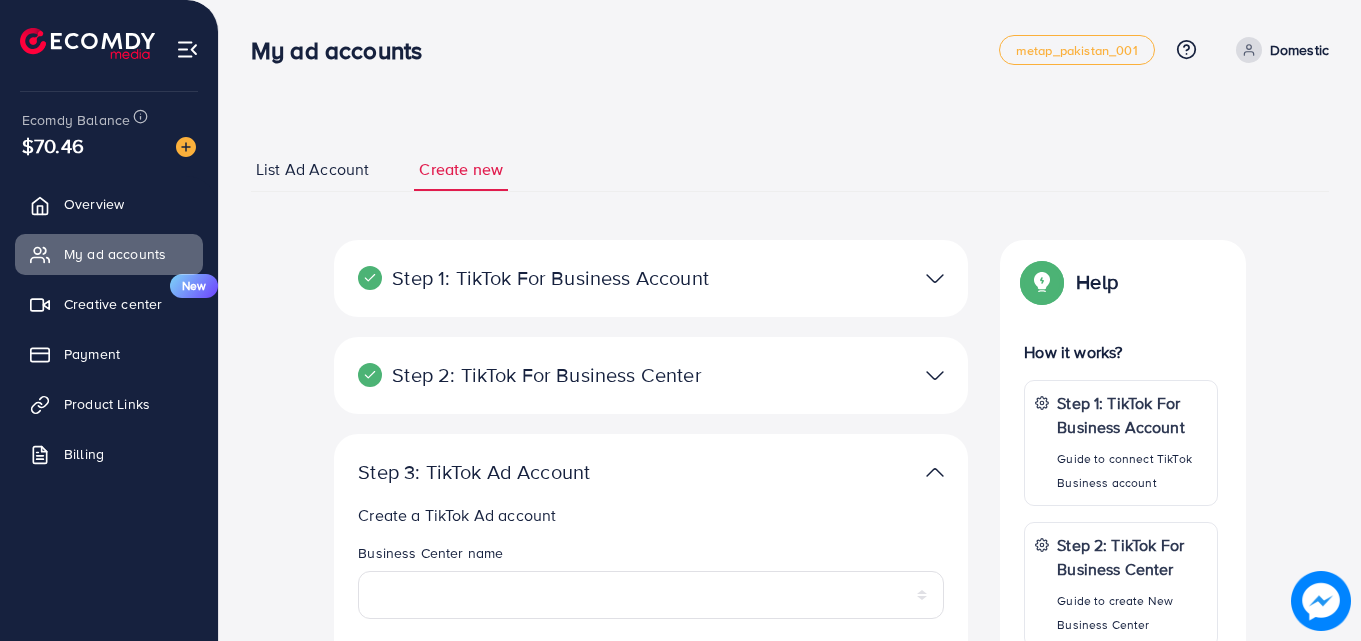 click on "Create new" at bounding box center (461, 169) 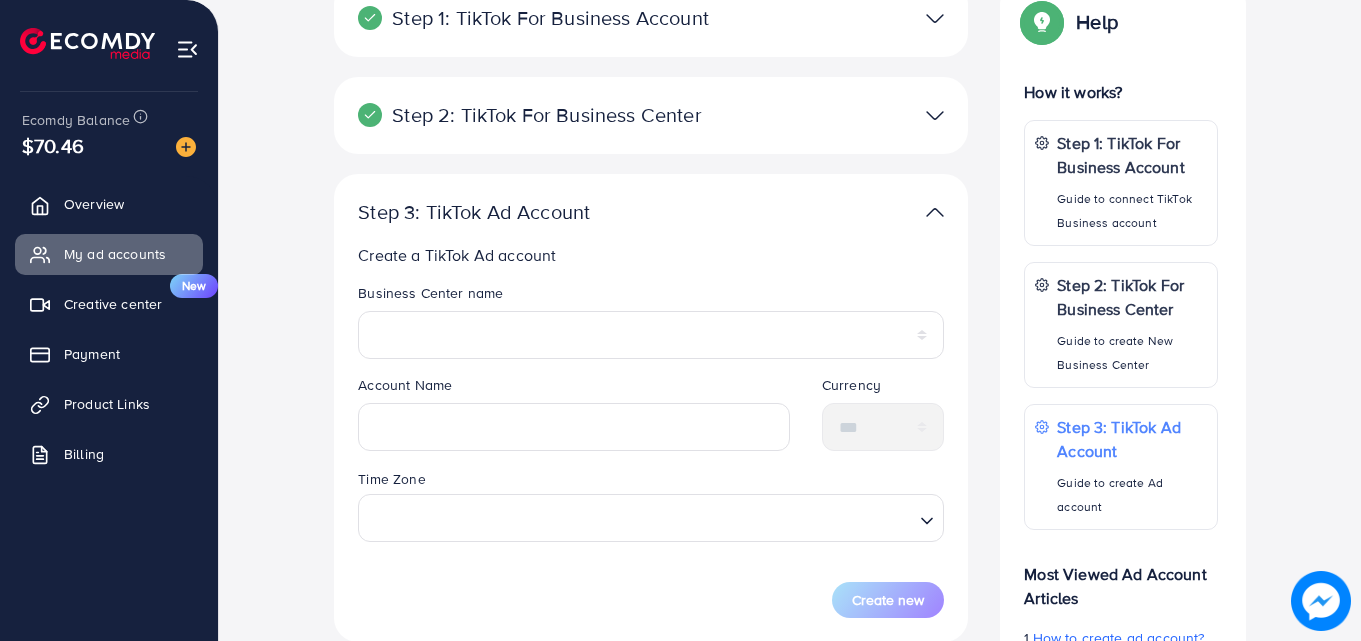 scroll, scrollTop: 262, scrollLeft: 0, axis: vertical 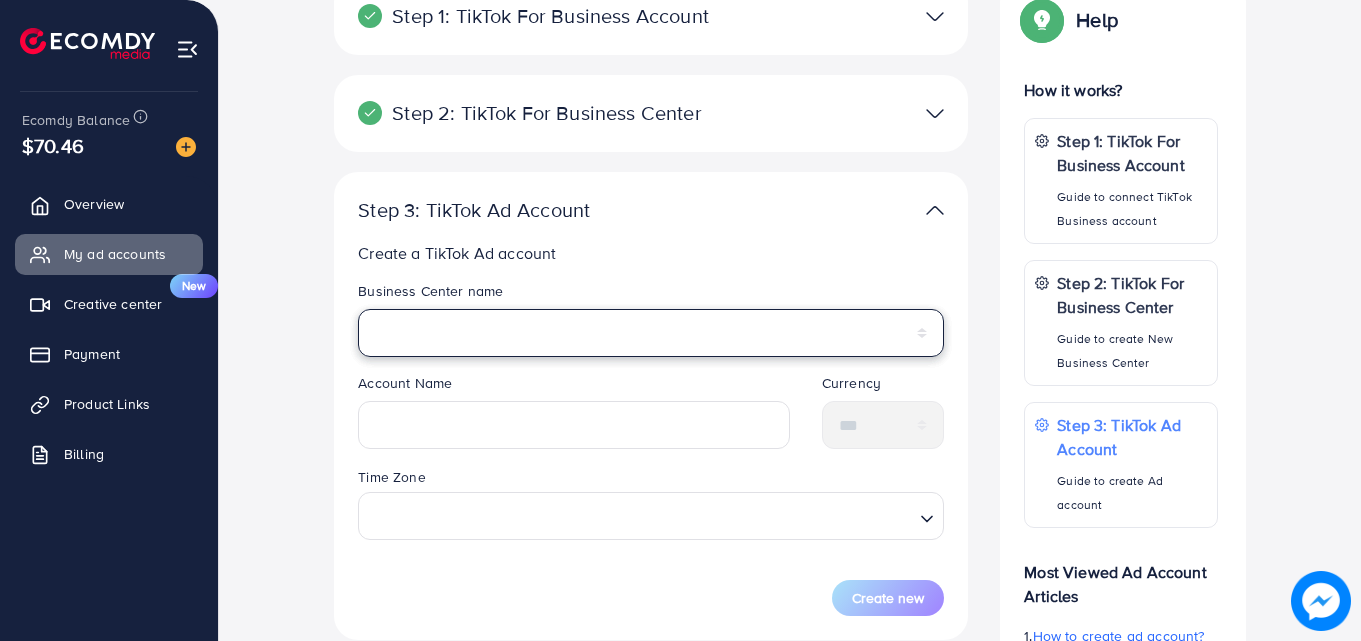 click on "**********" at bounding box center (651, 333) 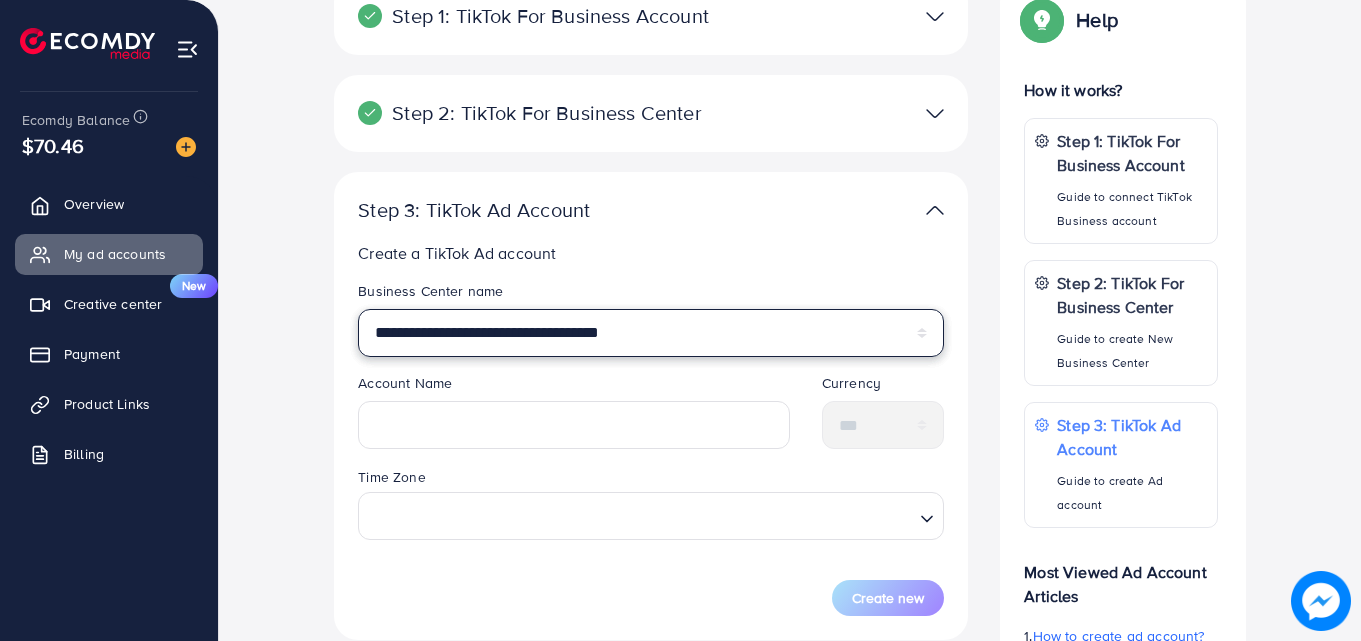click on "**********" at bounding box center [651, 333] 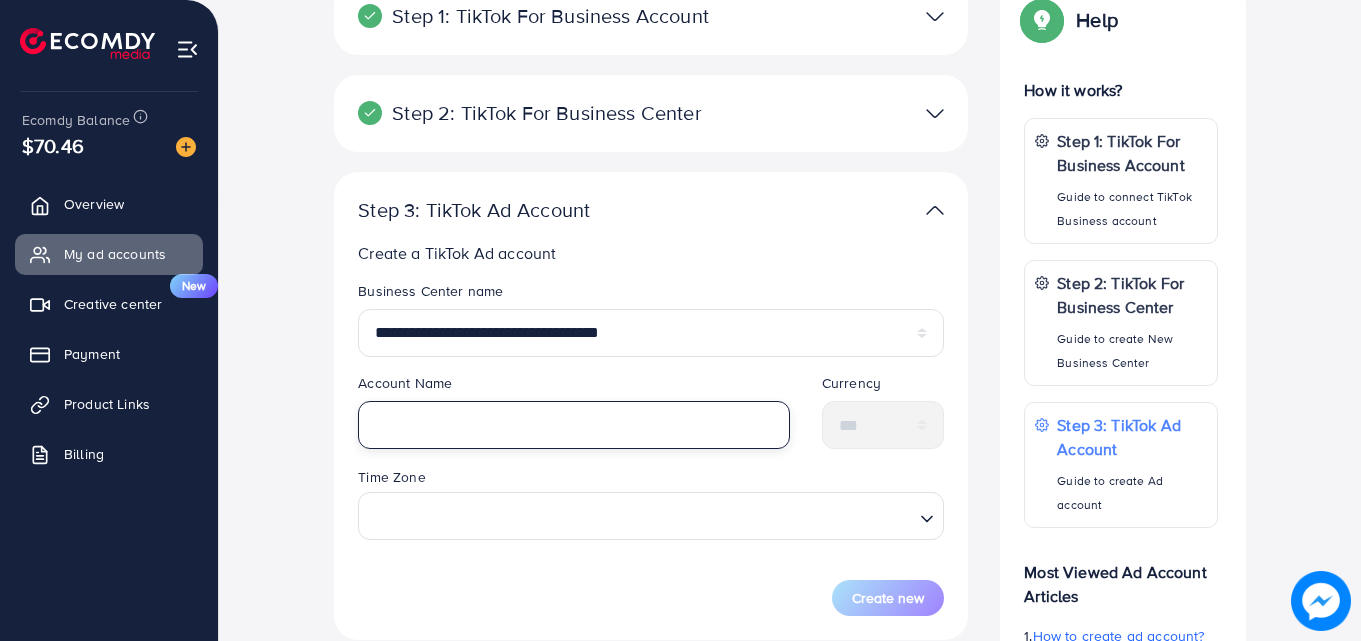click at bounding box center [574, 425] 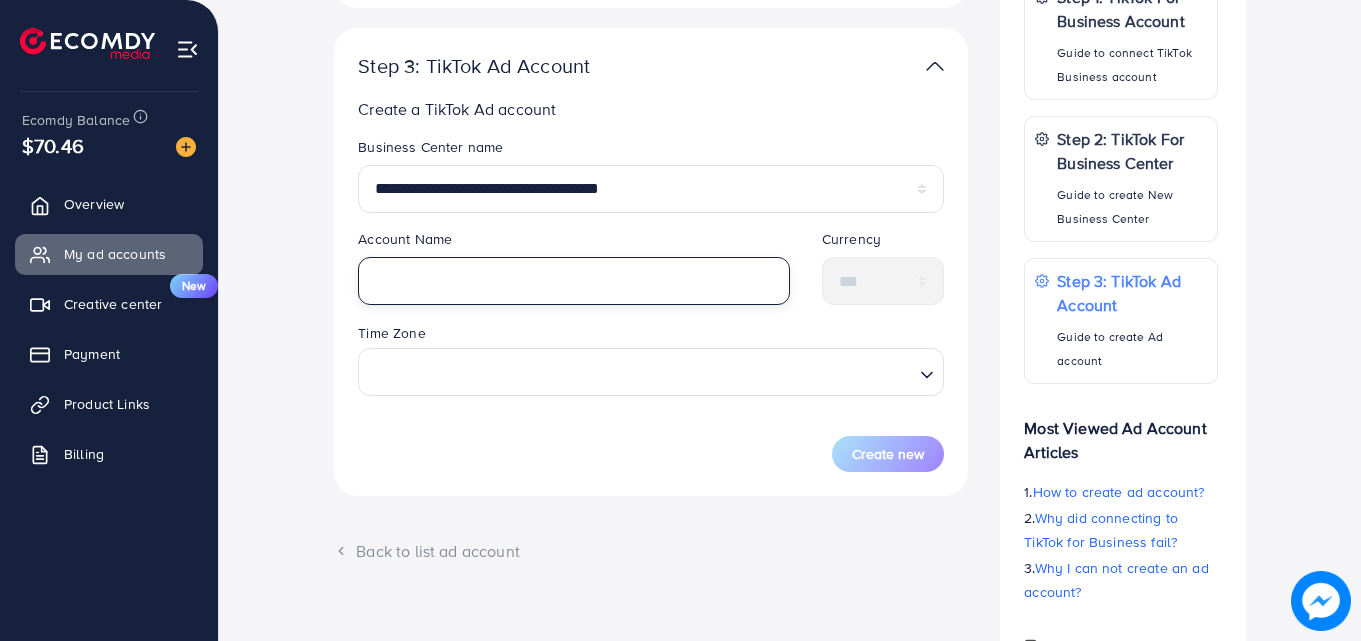 scroll, scrollTop: 407, scrollLeft: 0, axis: vertical 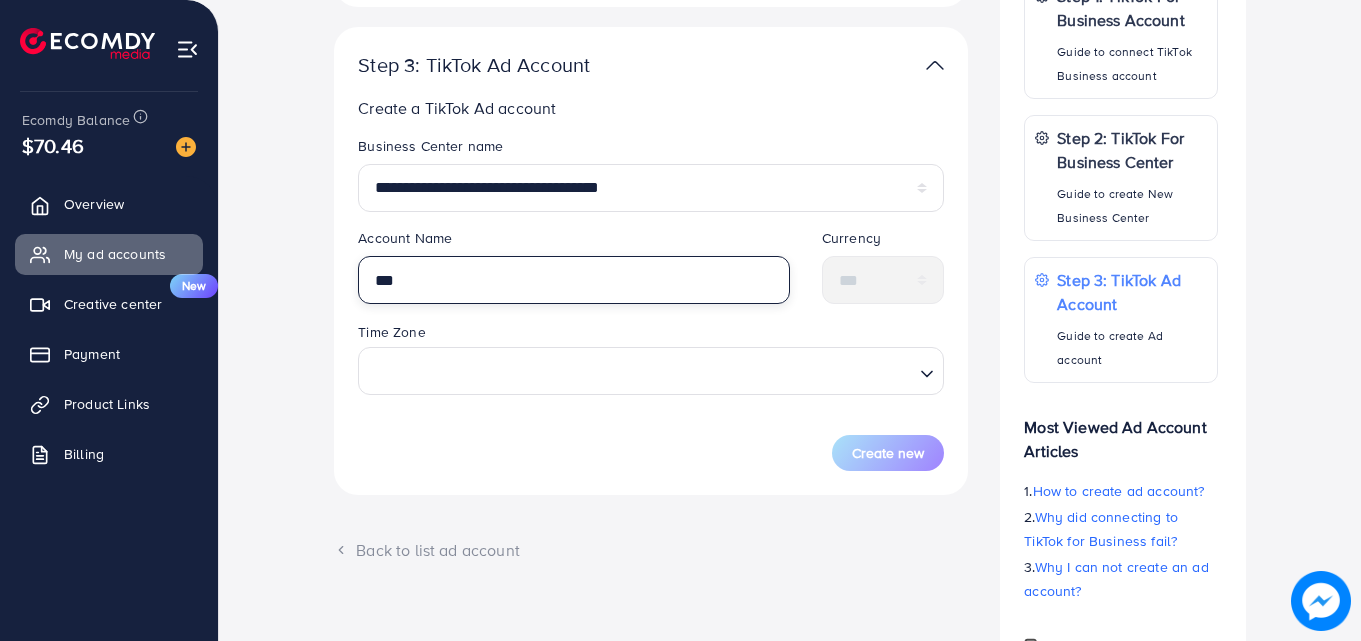type on "***" 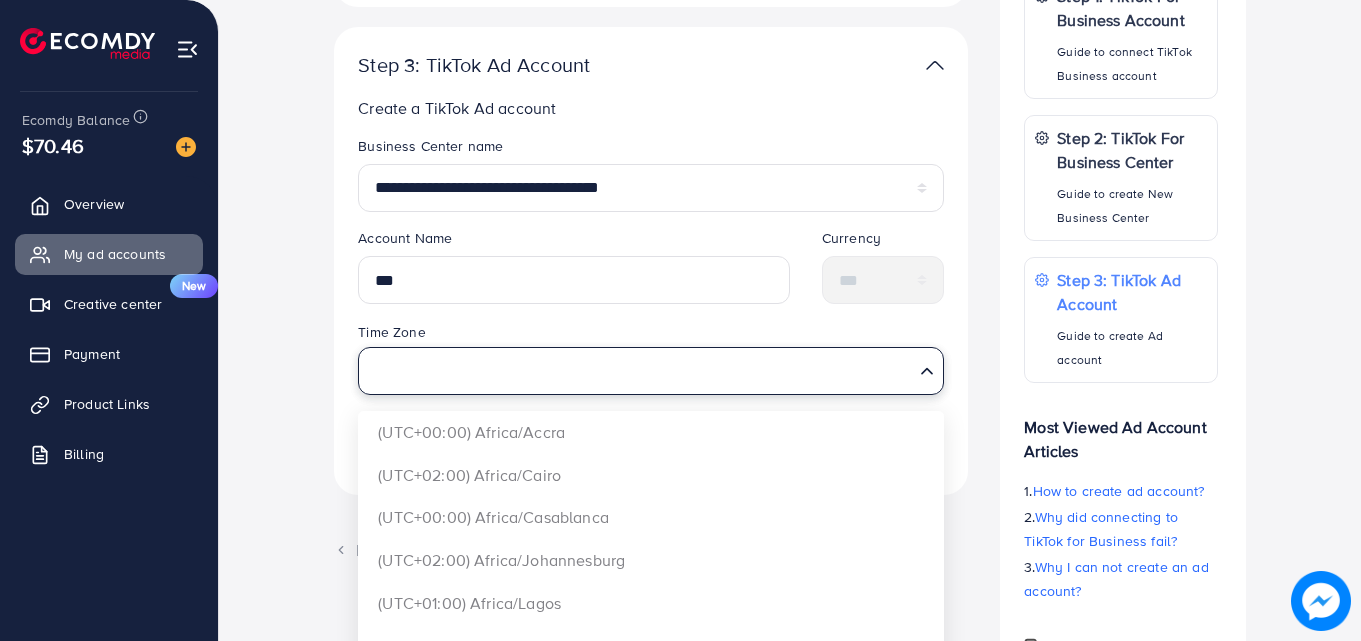 click at bounding box center (639, 370) 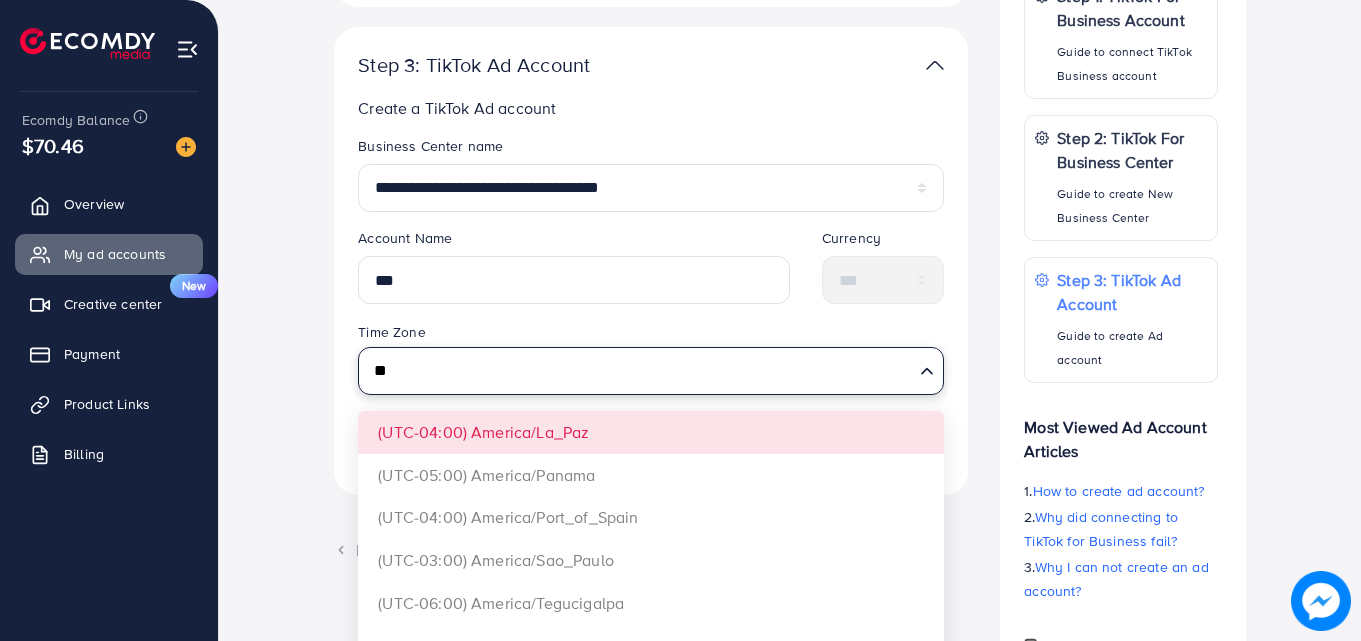 type on "*" 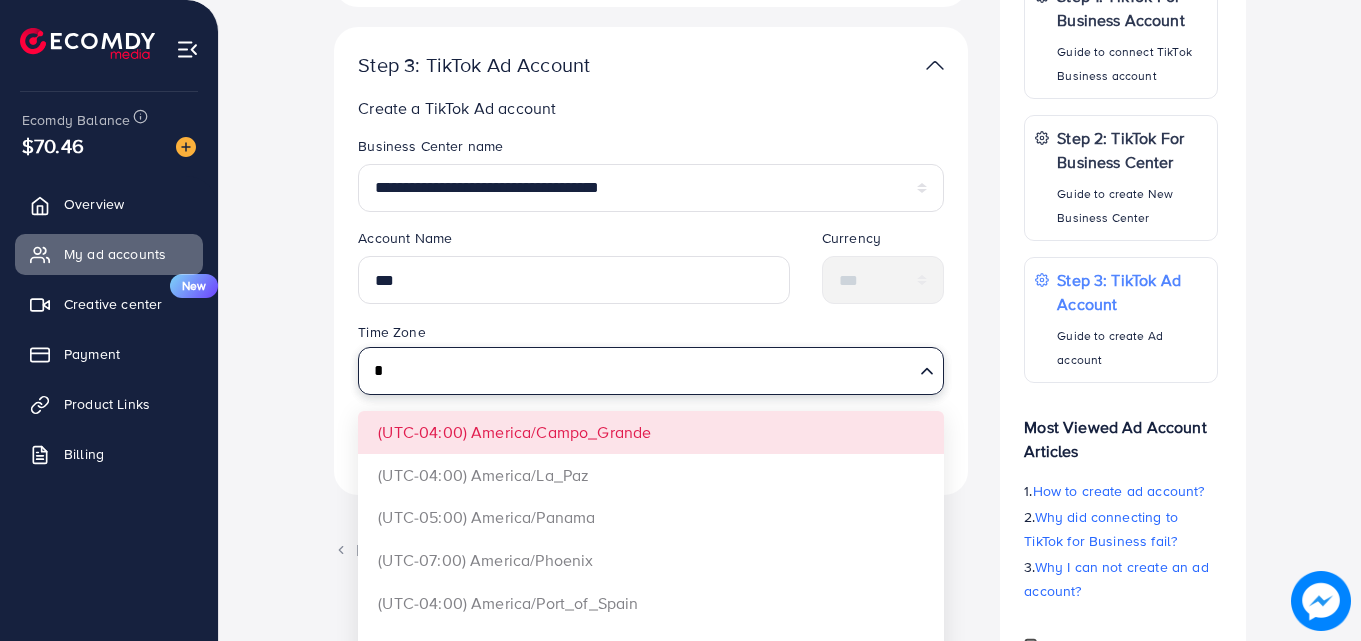 type 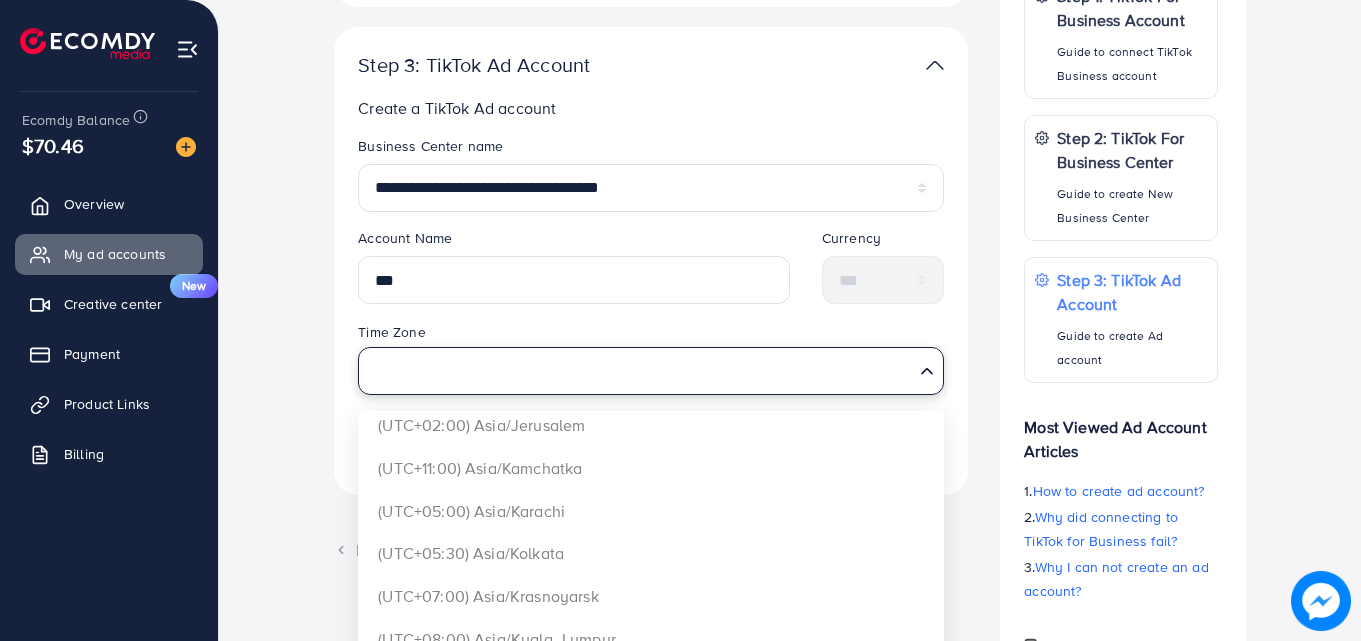 scroll, scrollTop: 2962, scrollLeft: 0, axis: vertical 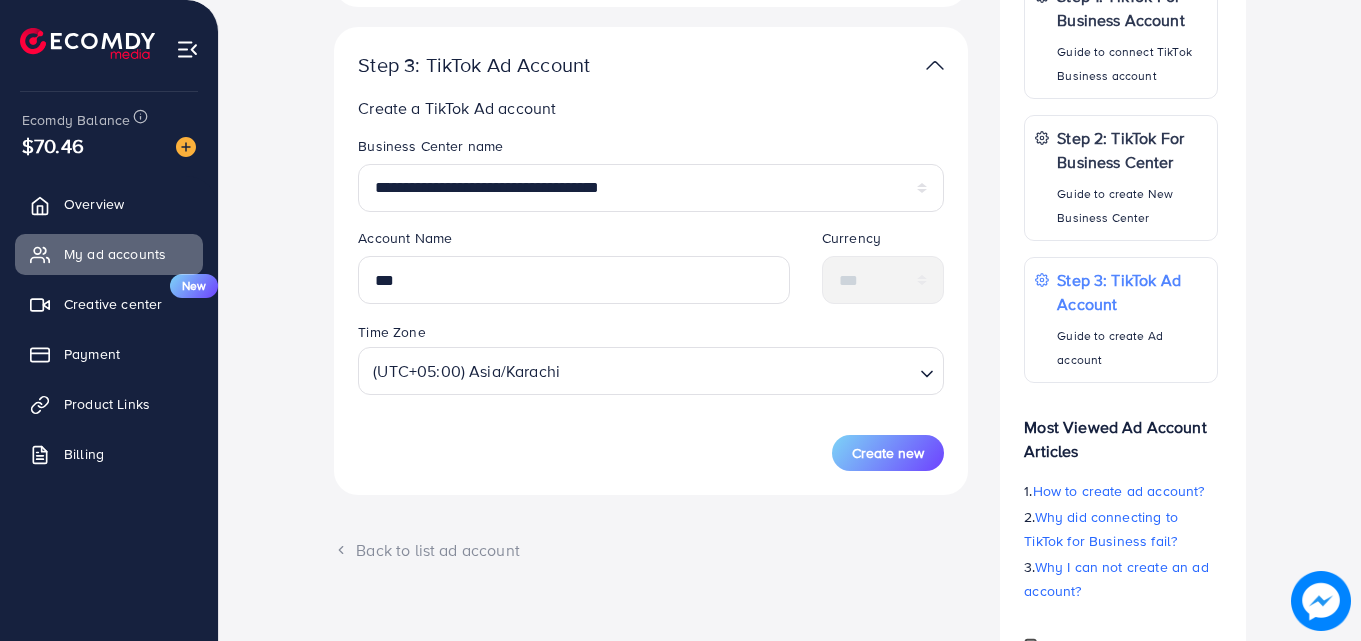 click on "**********" at bounding box center (651, 271) 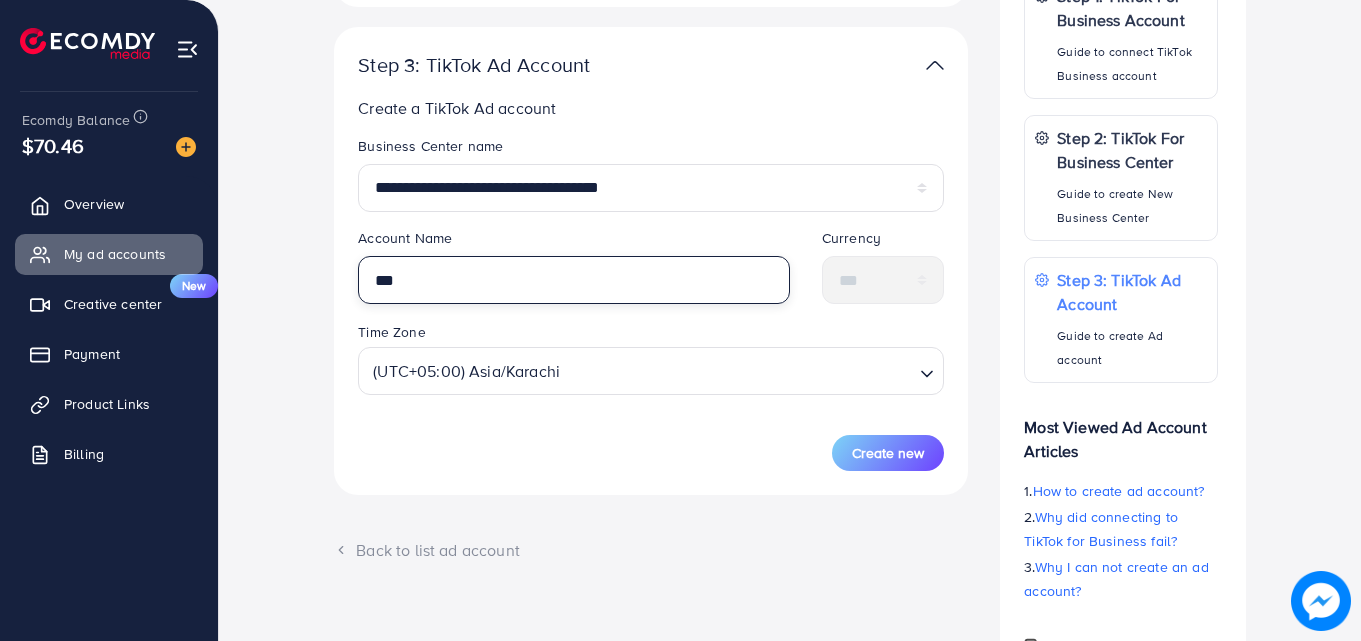 click on "***" at bounding box center (574, 280) 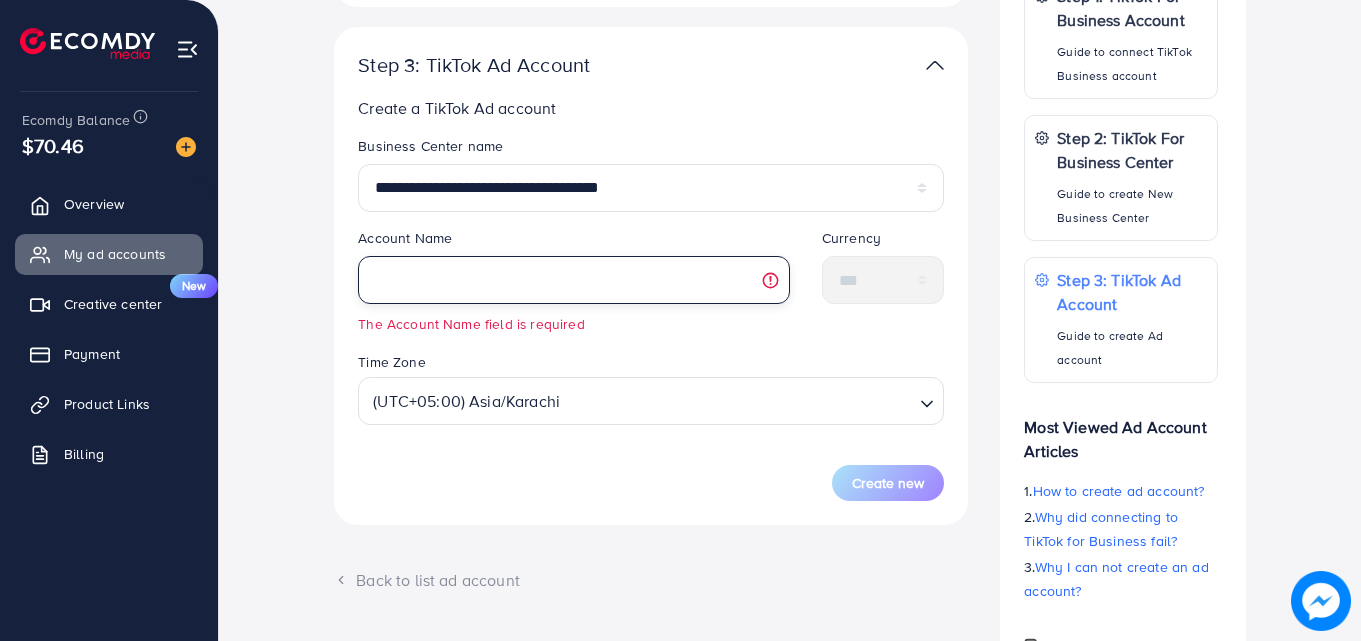 type 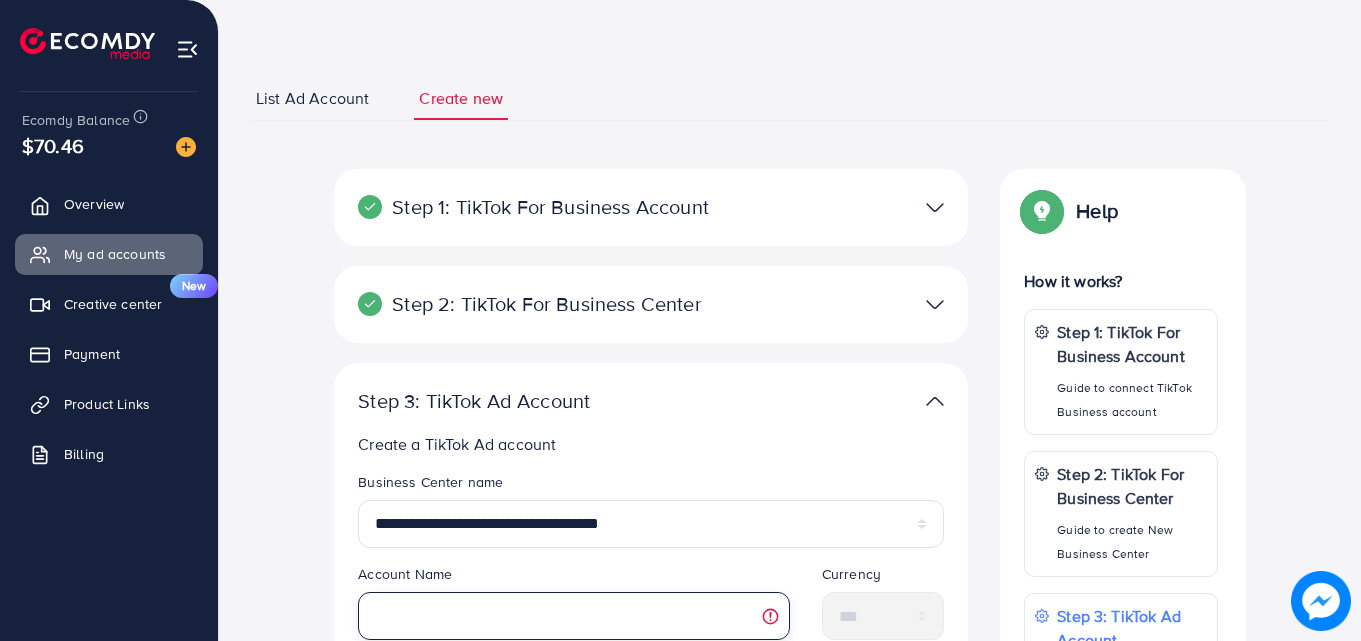 scroll, scrollTop: 0, scrollLeft: 0, axis: both 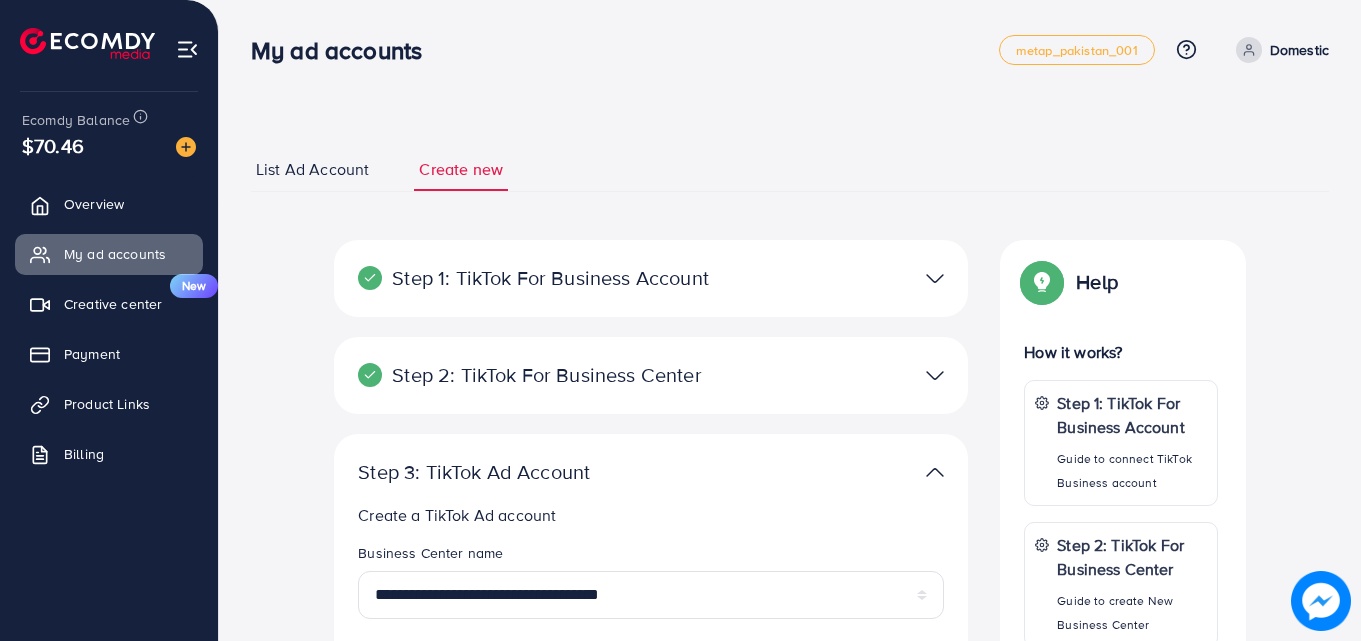 click on "List Ad Account" at bounding box center [312, 169] 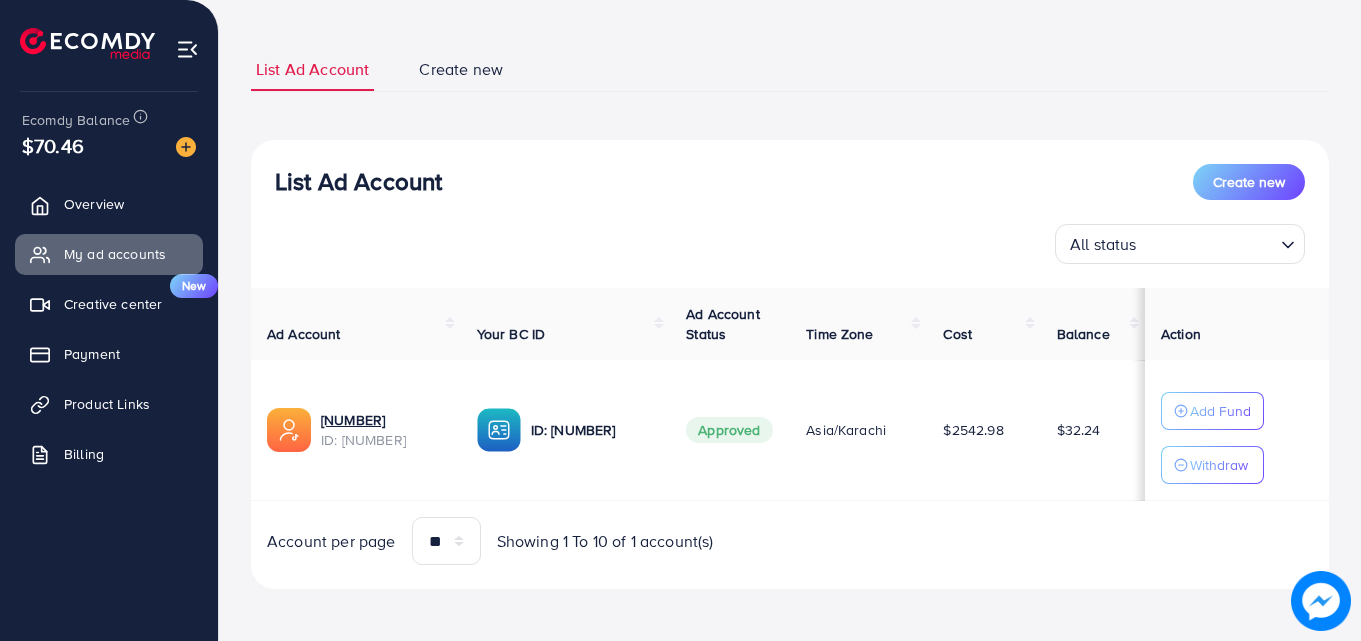 scroll, scrollTop: 104, scrollLeft: 0, axis: vertical 